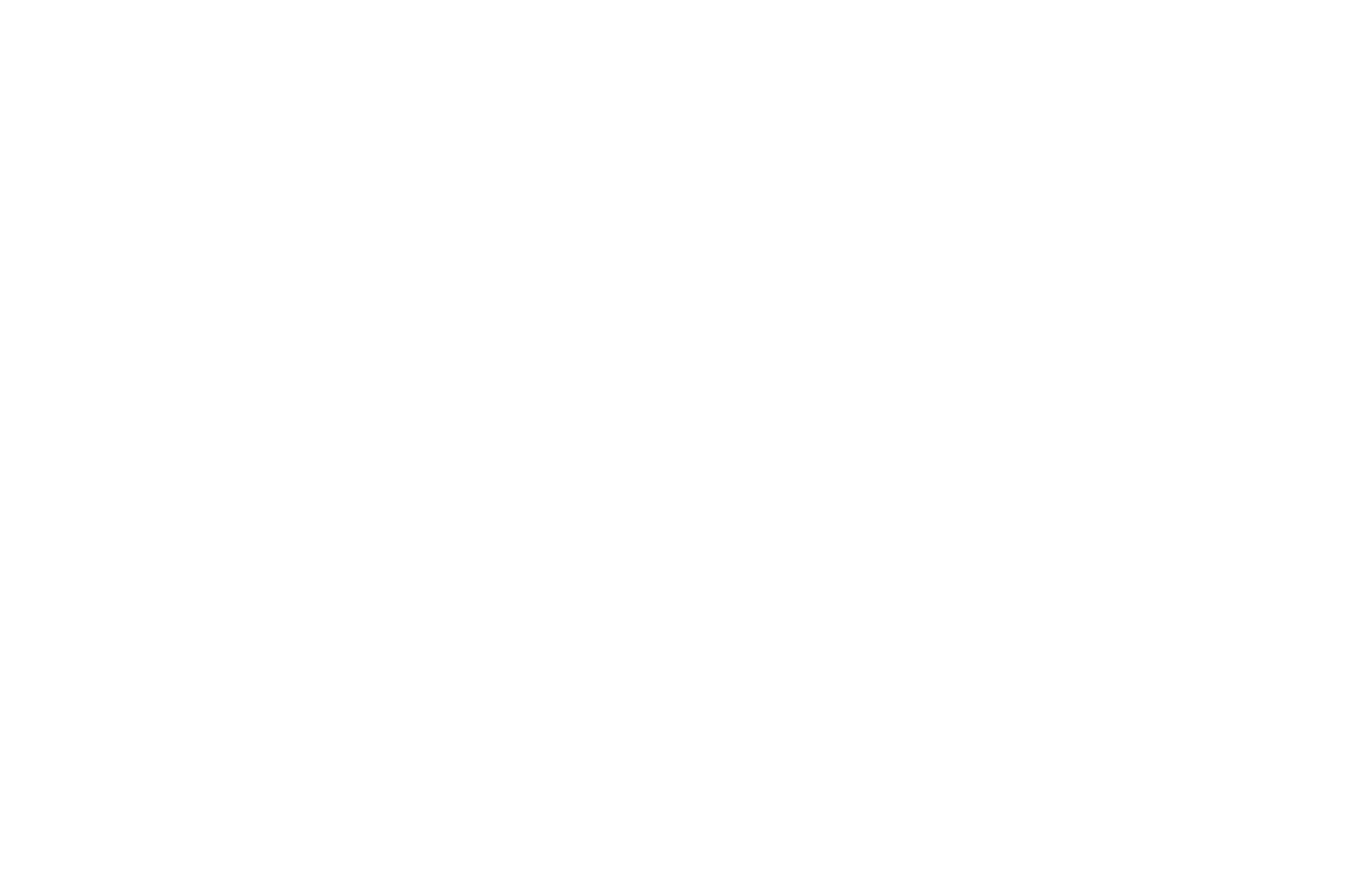 scroll, scrollTop: 0, scrollLeft: 0, axis: both 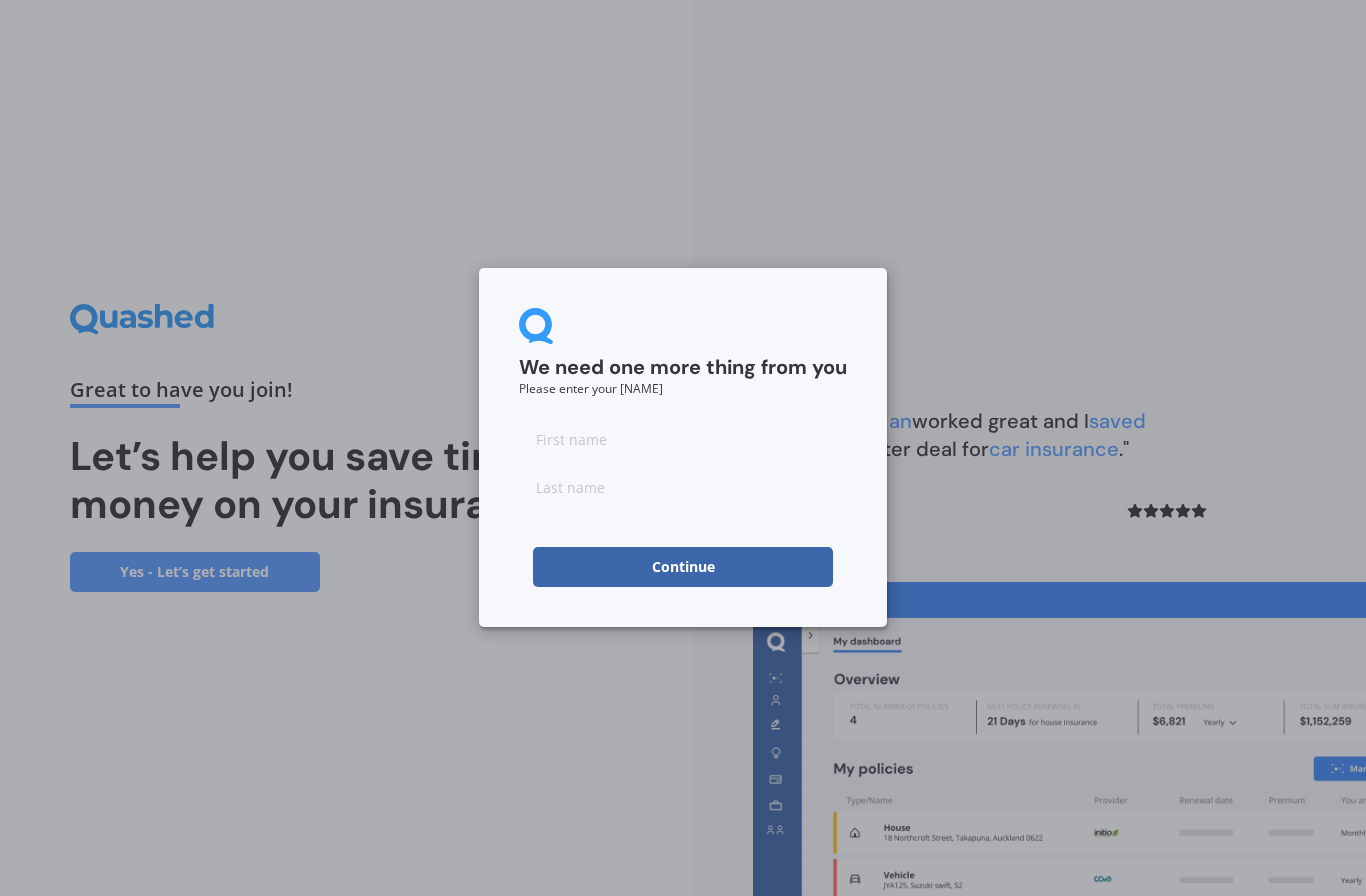 click at bounding box center (683, 439) 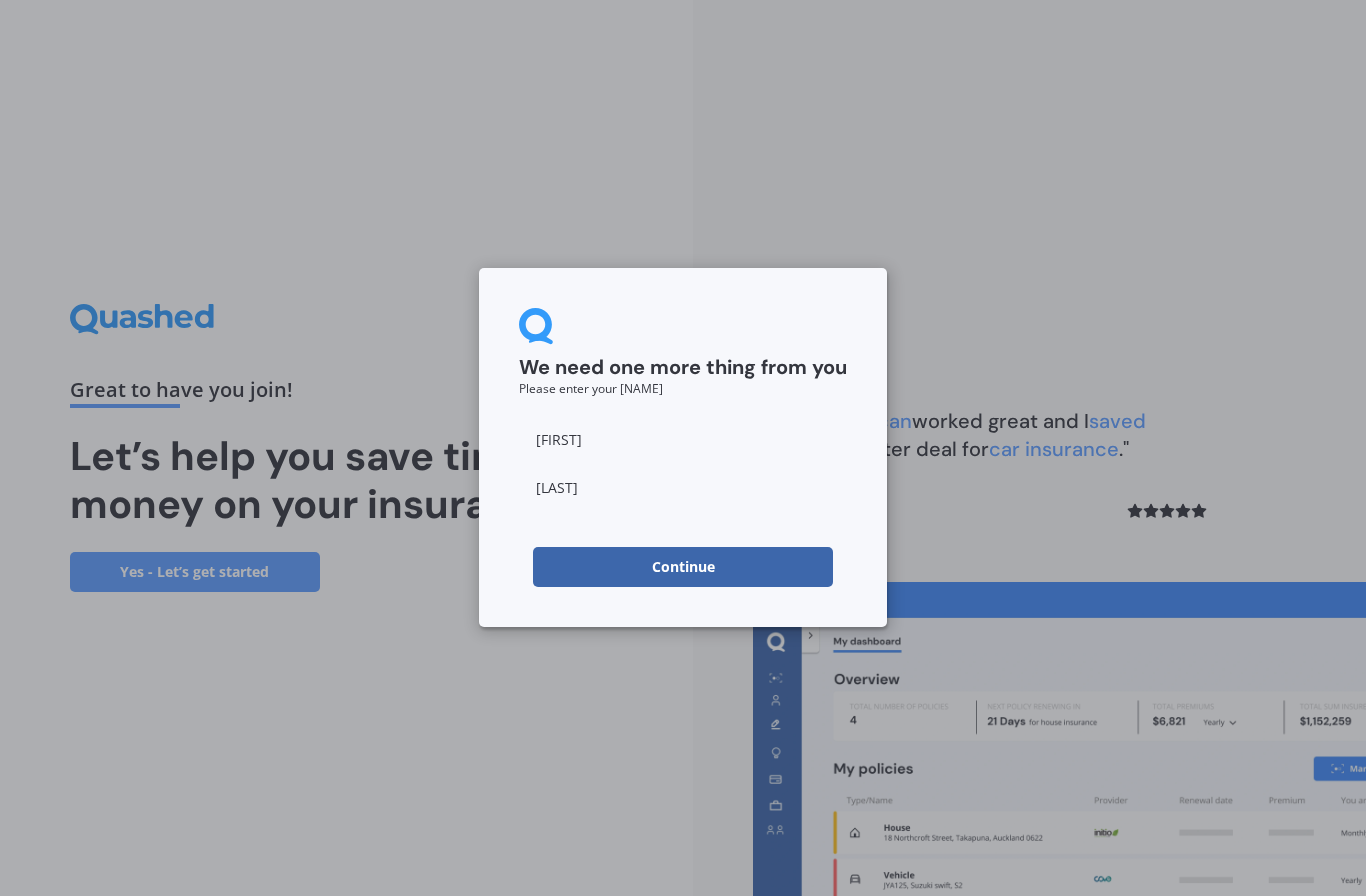 click on "Continue" at bounding box center [683, 567] 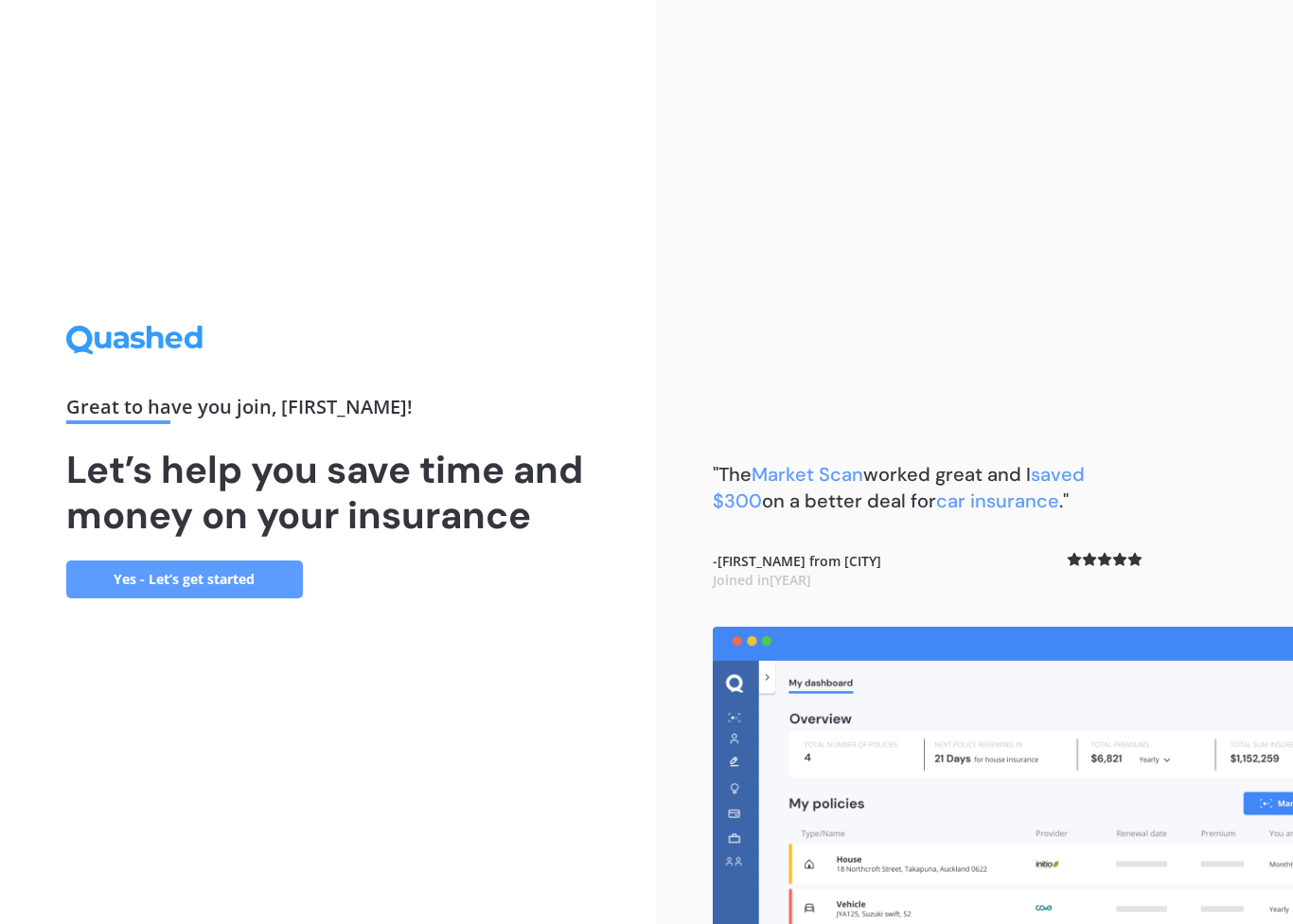 scroll, scrollTop: 0, scrollLeft: 0, axis: both 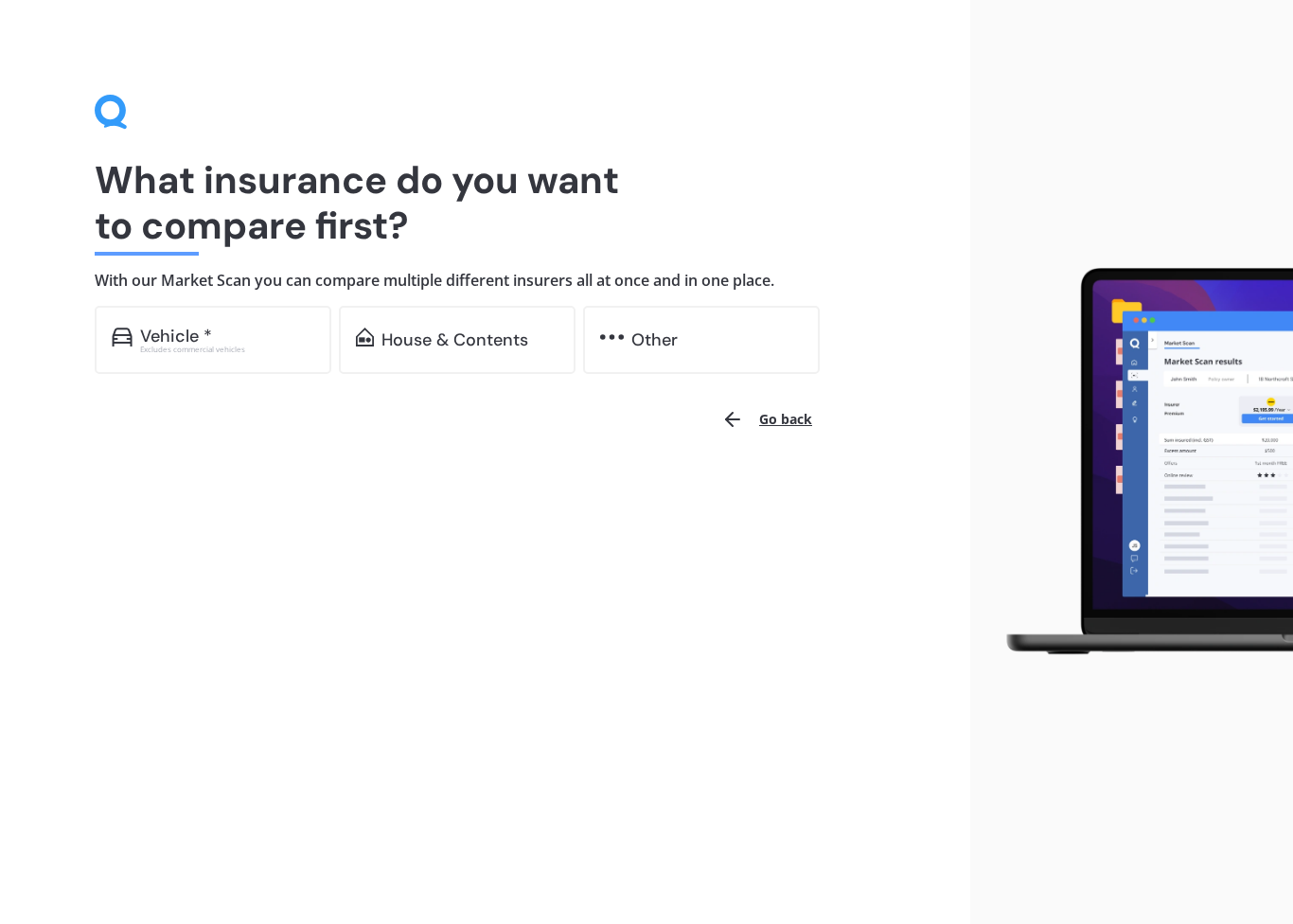 click on "Other" at bounding box center [227, 336] 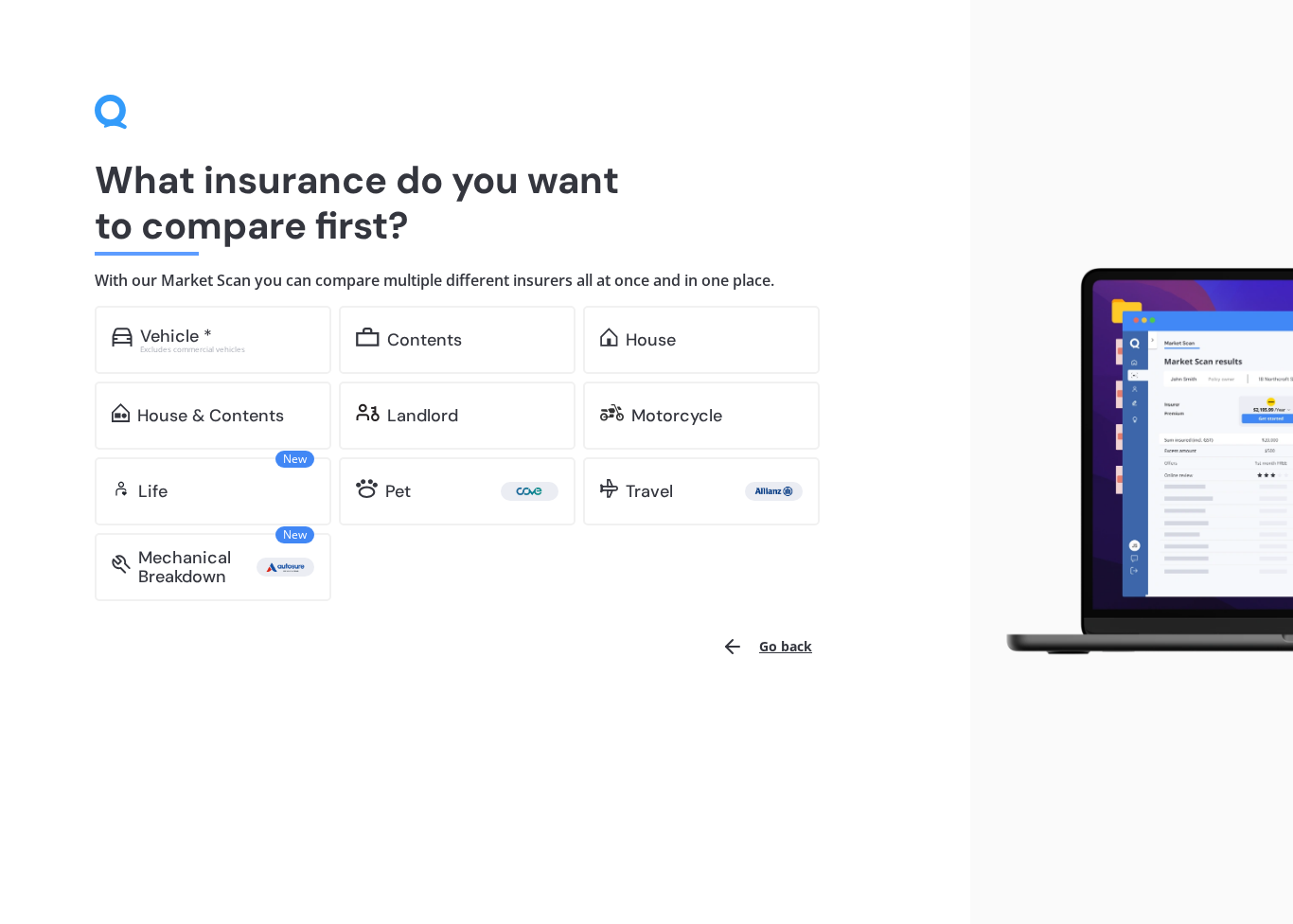 click on "House" at bounding box center (227, 336) 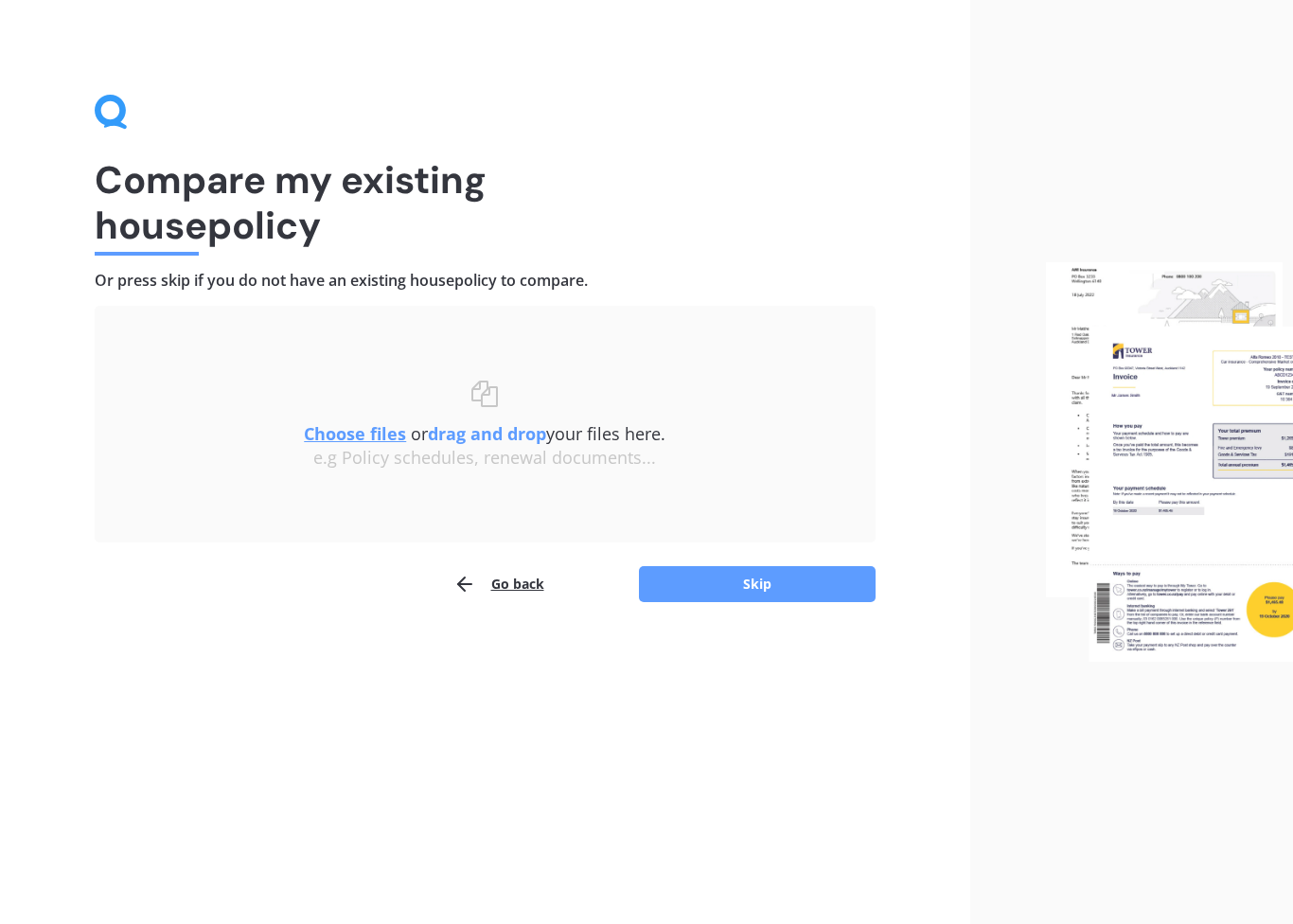 click on "Skip" at bounding box center [757, 584] 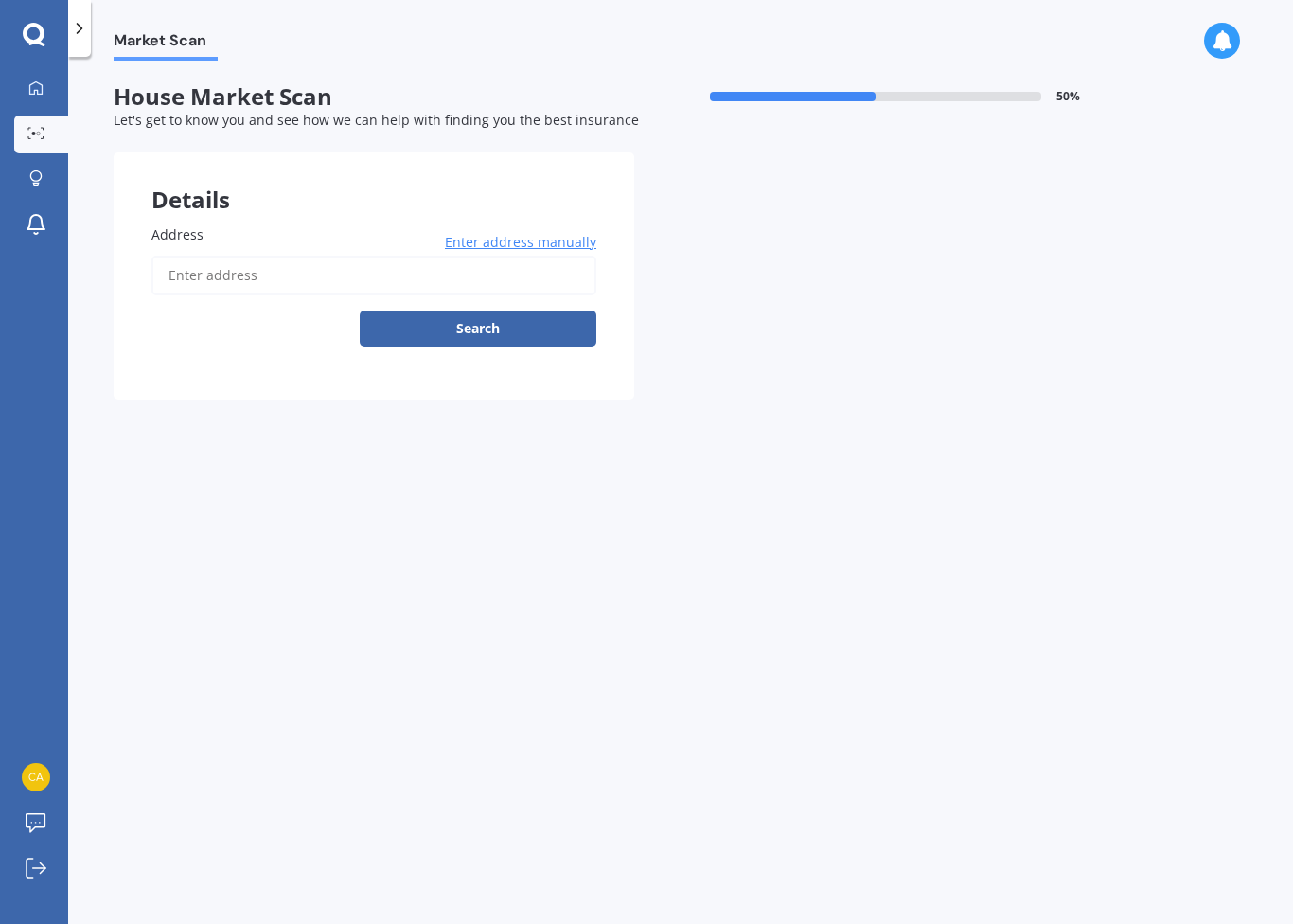 click on "Address" at bounding box center (374, 275) 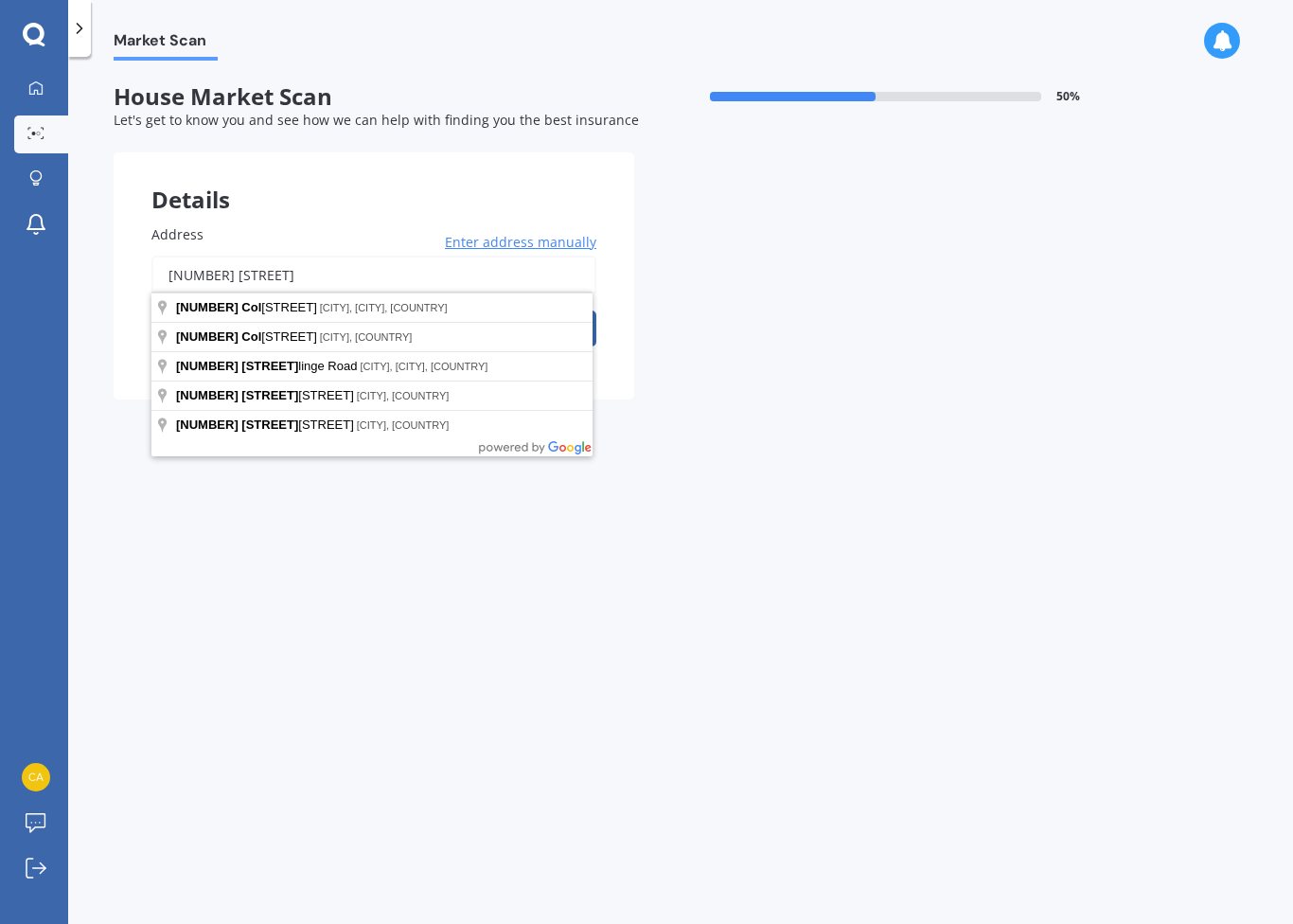 type on "[NUMBER] [STREET]" 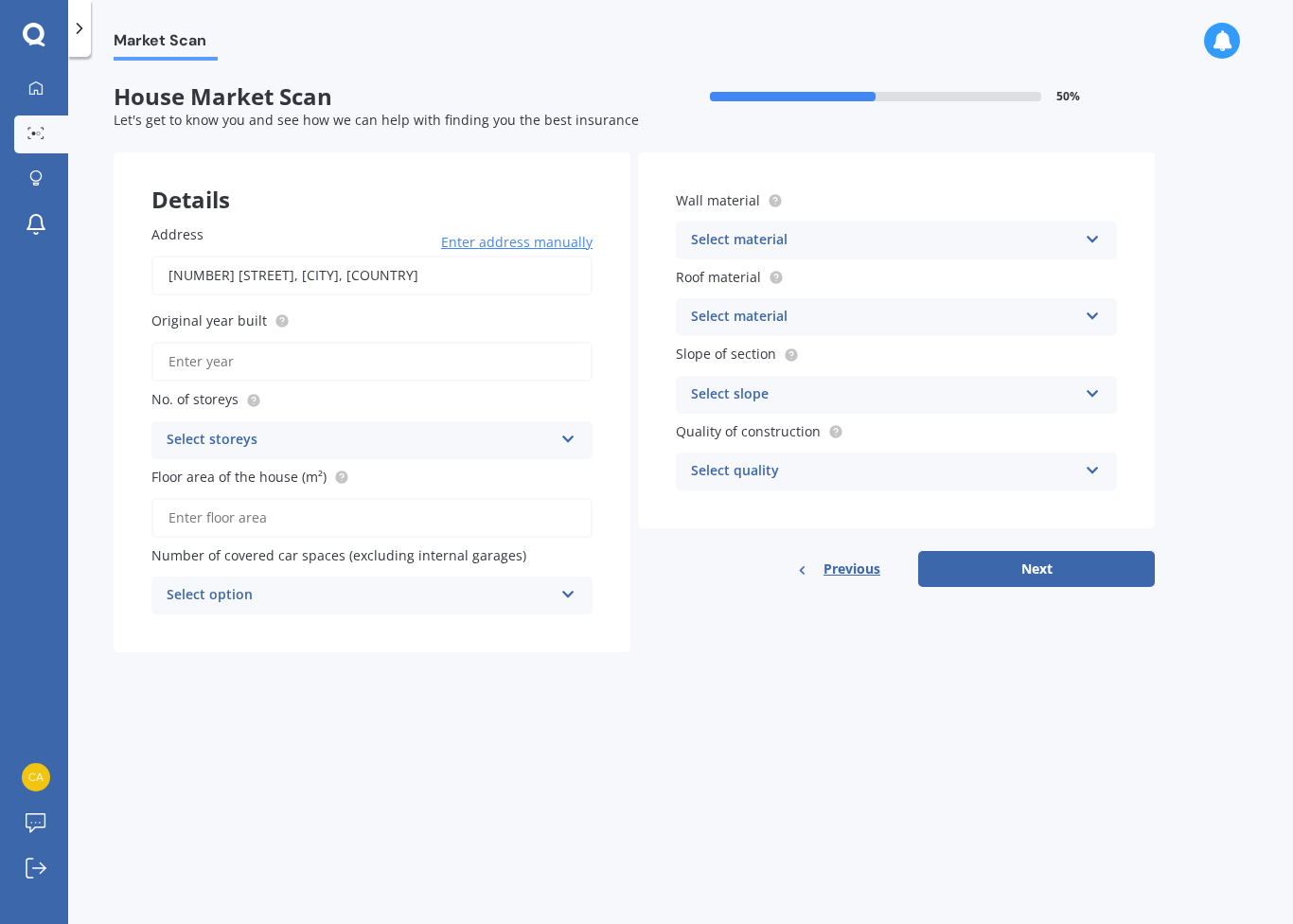 click on "Original year built" at bounding box center (372, 362) 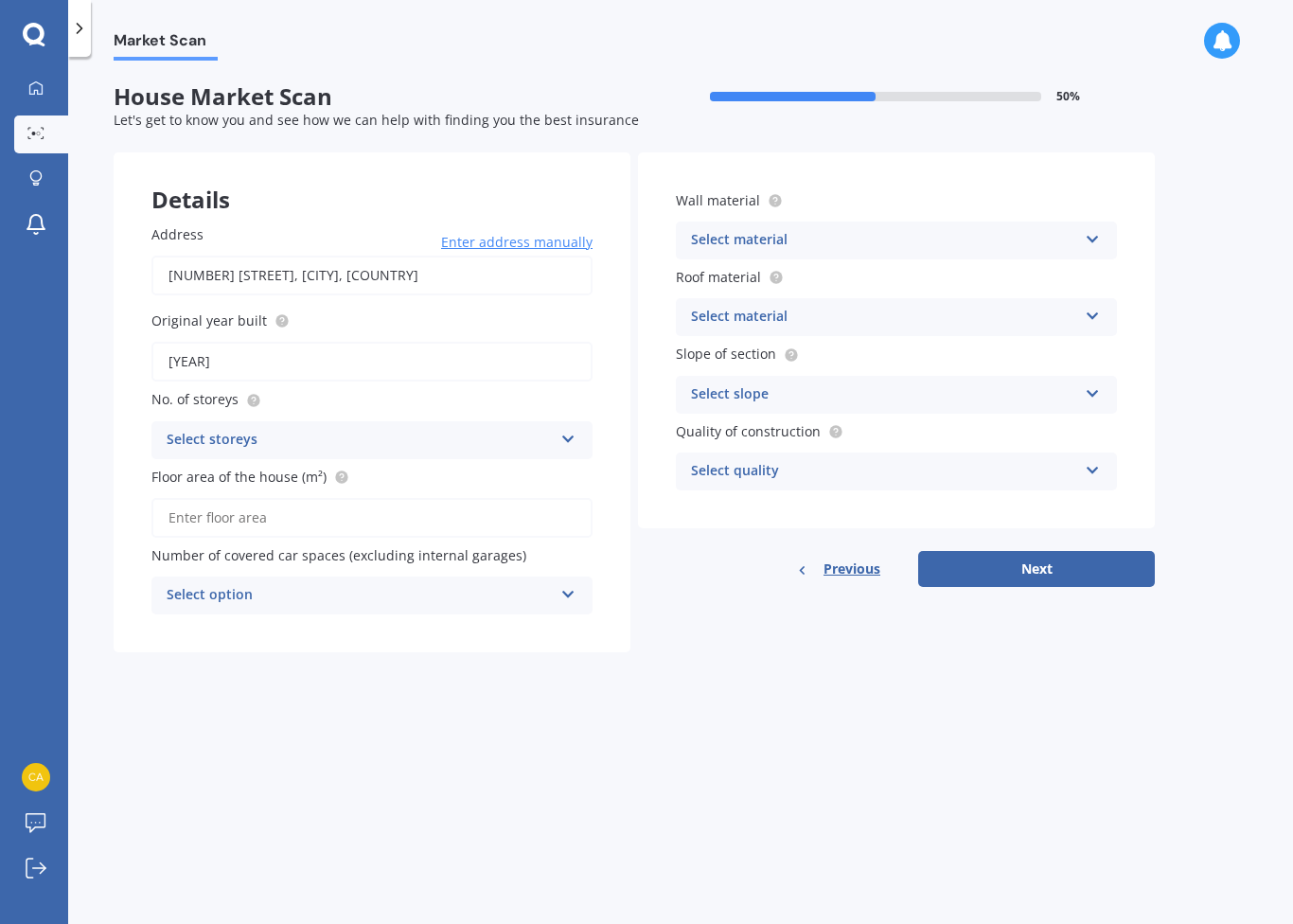 type on "[YEAR]" 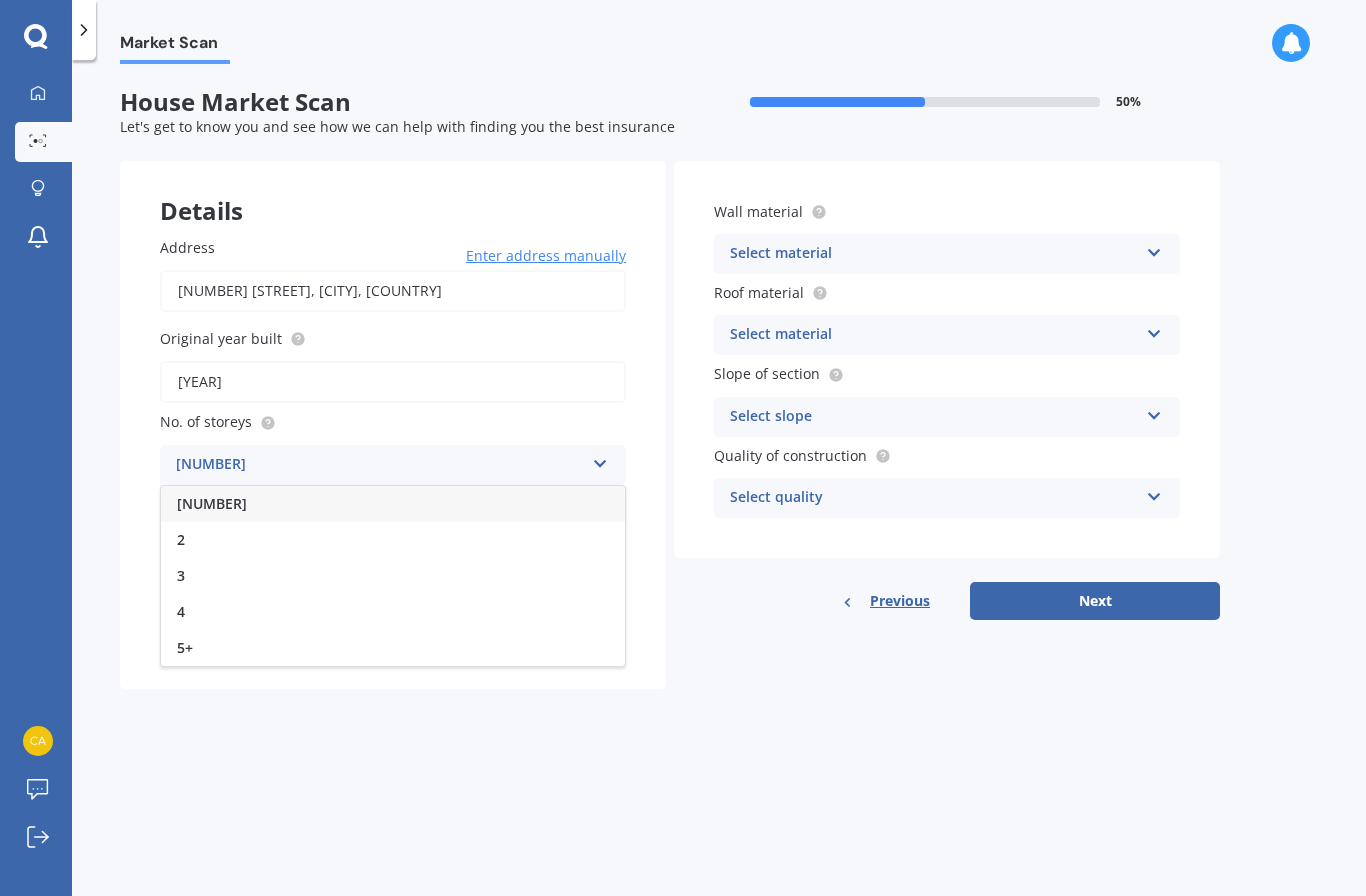 click on "2" at bounding box center [393, 540] 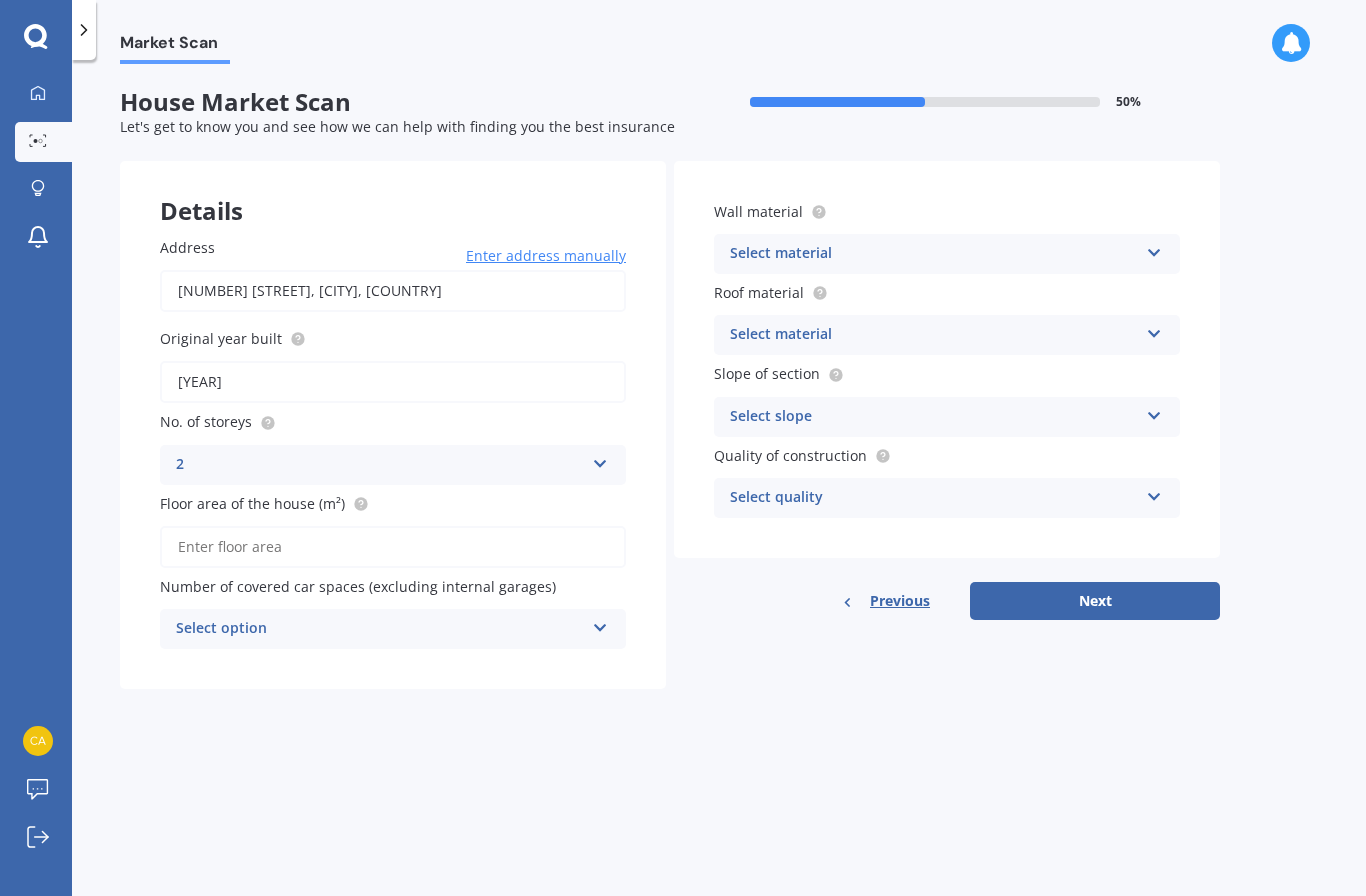 click on "Floor area of the house (m²)" at bounding box center (393, 547) 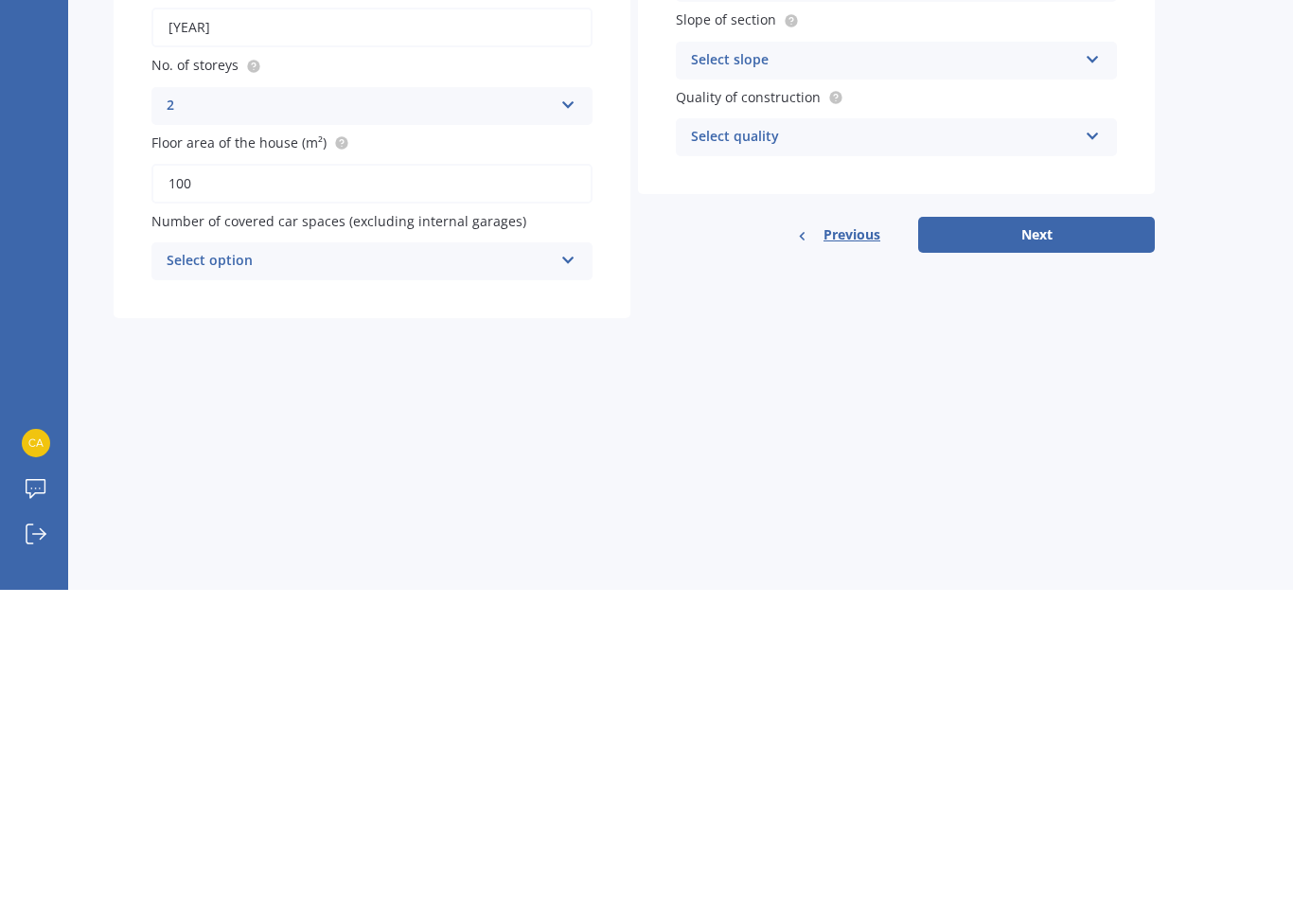 type on "100" 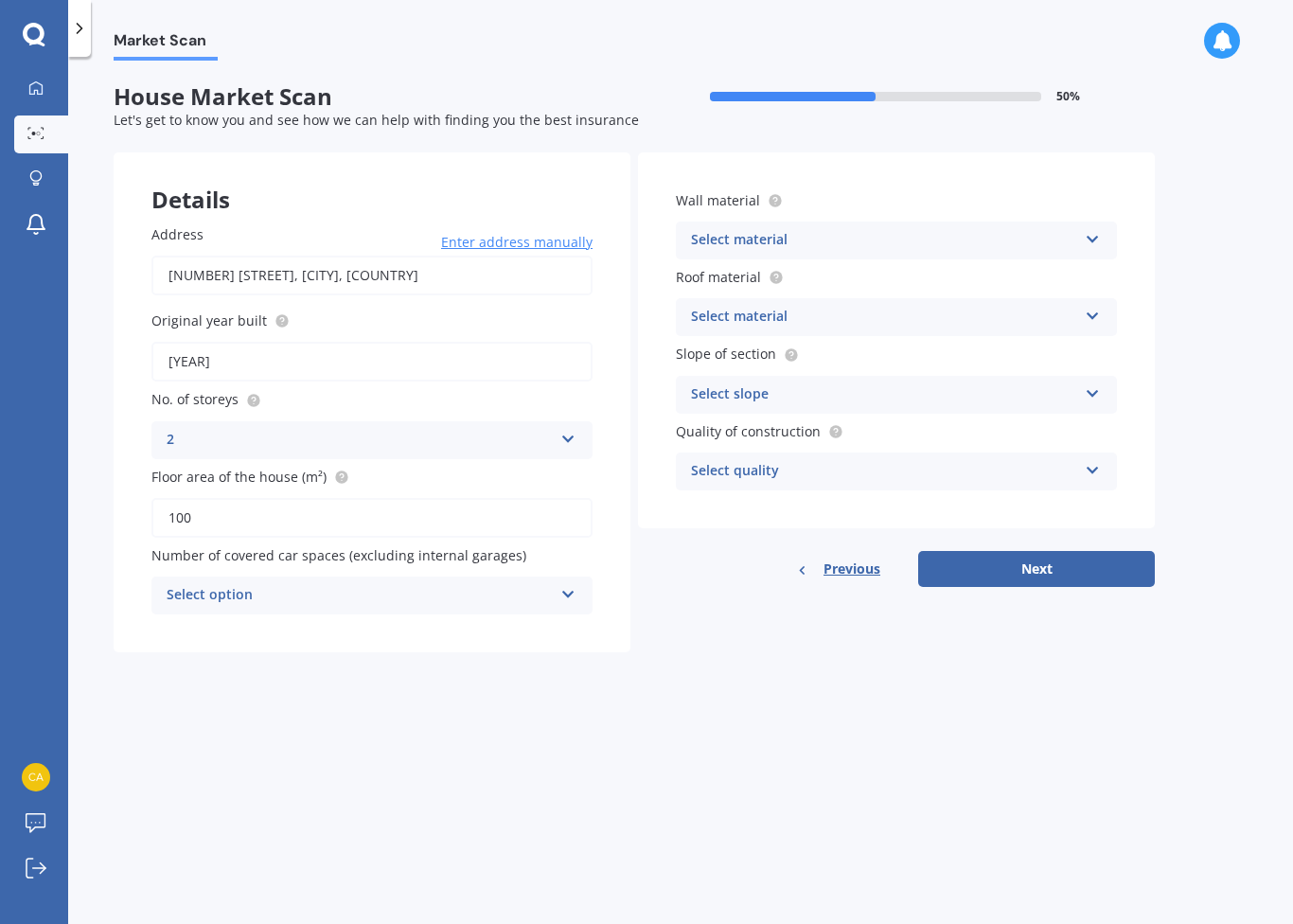 click on "Select material" at bounding box center [360, 595] 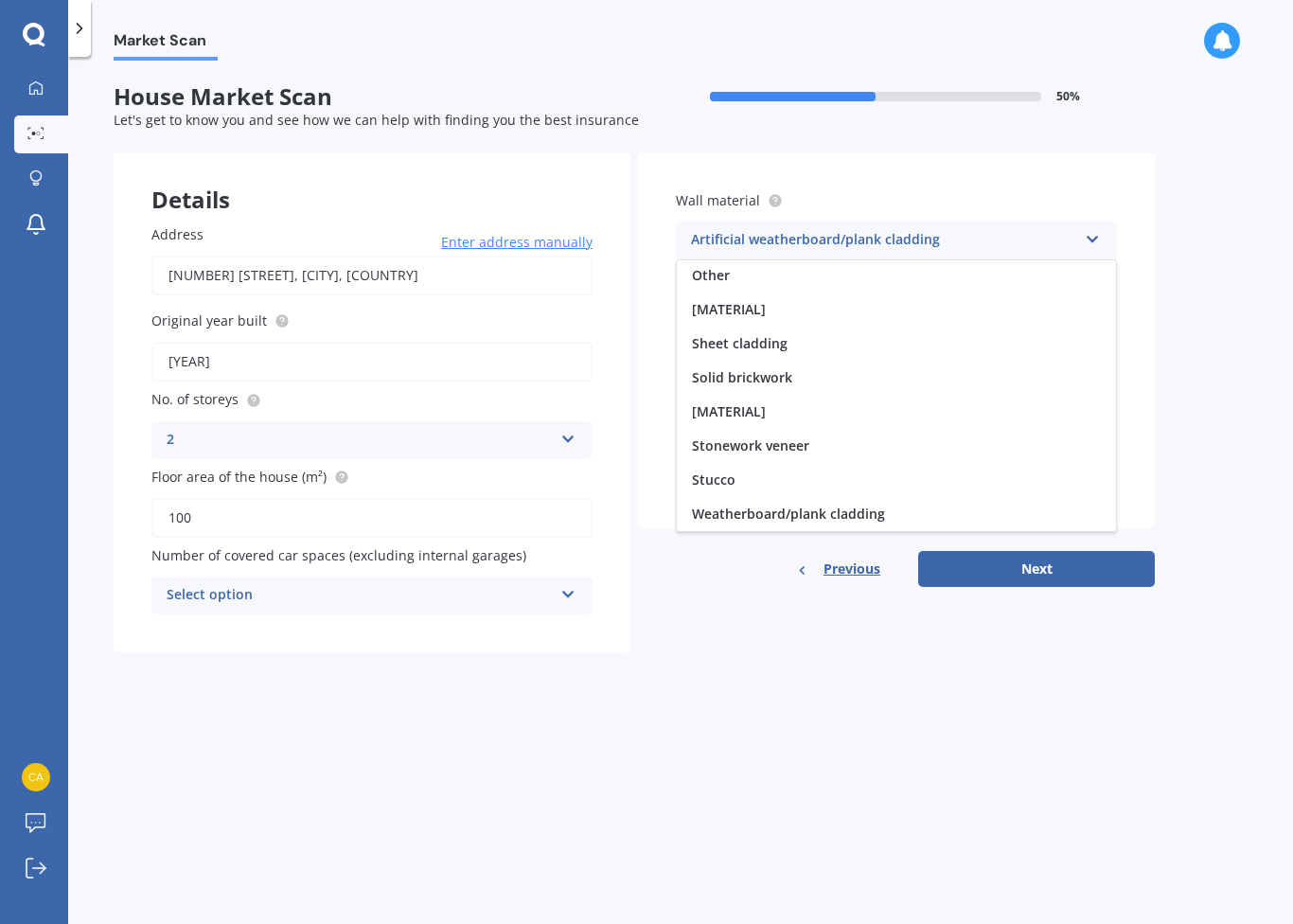scroll, scrollTop: 172, scrollLeft: 0, axis: vertical 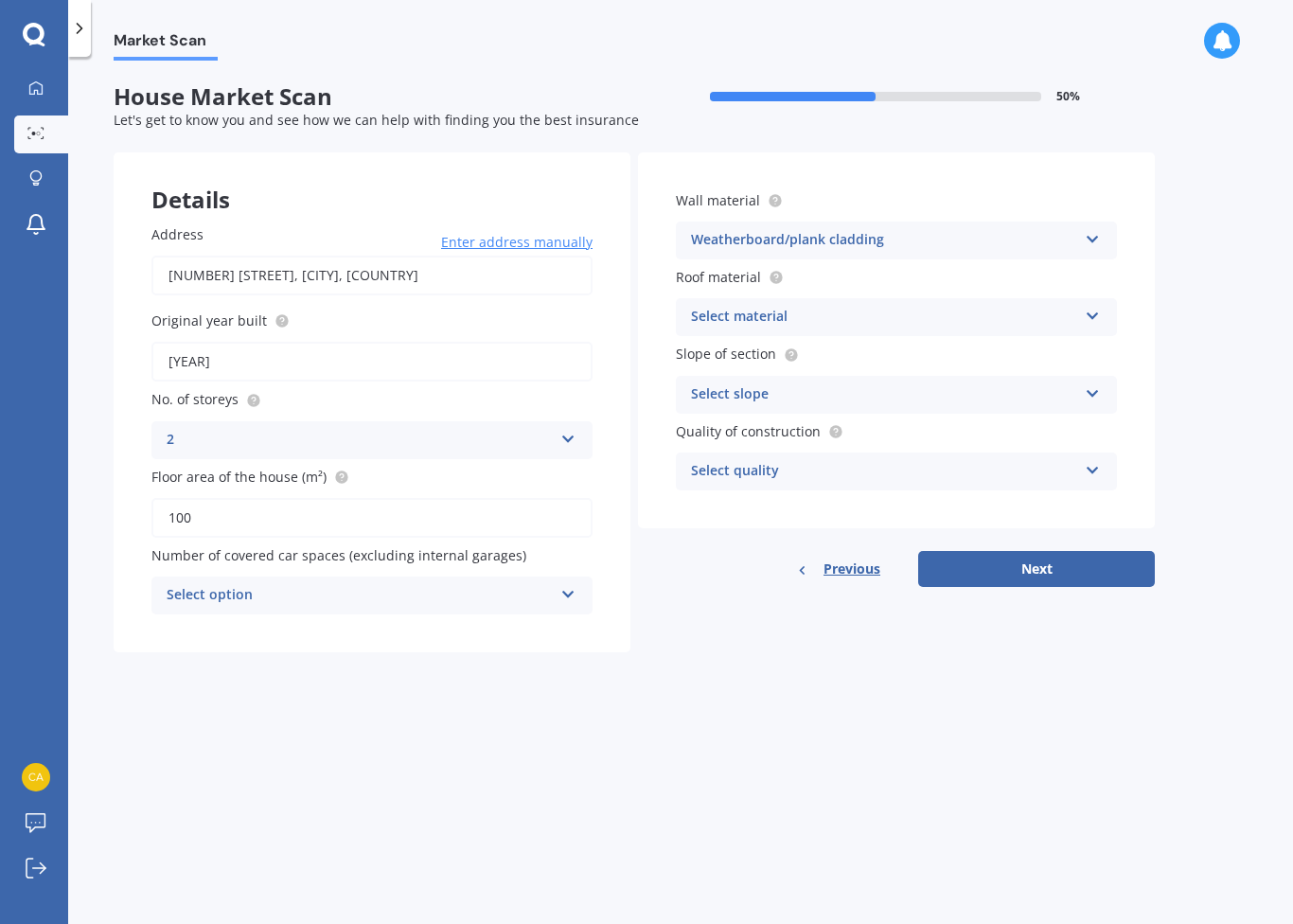 click on "Select material" at bounding box center (360, 595) 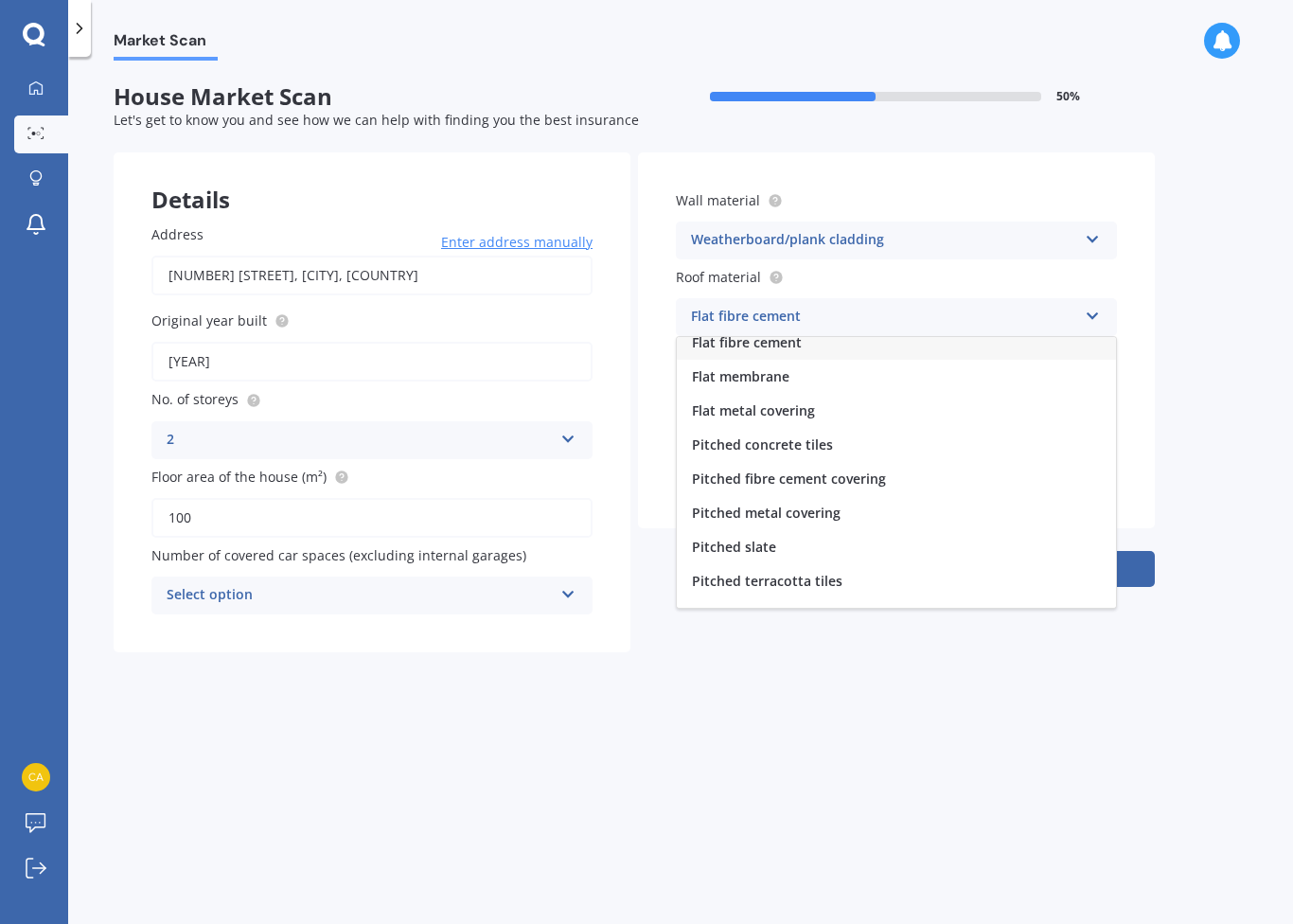 scroll, scrollTop: 9, scrollLeft: 0, axis: vertical 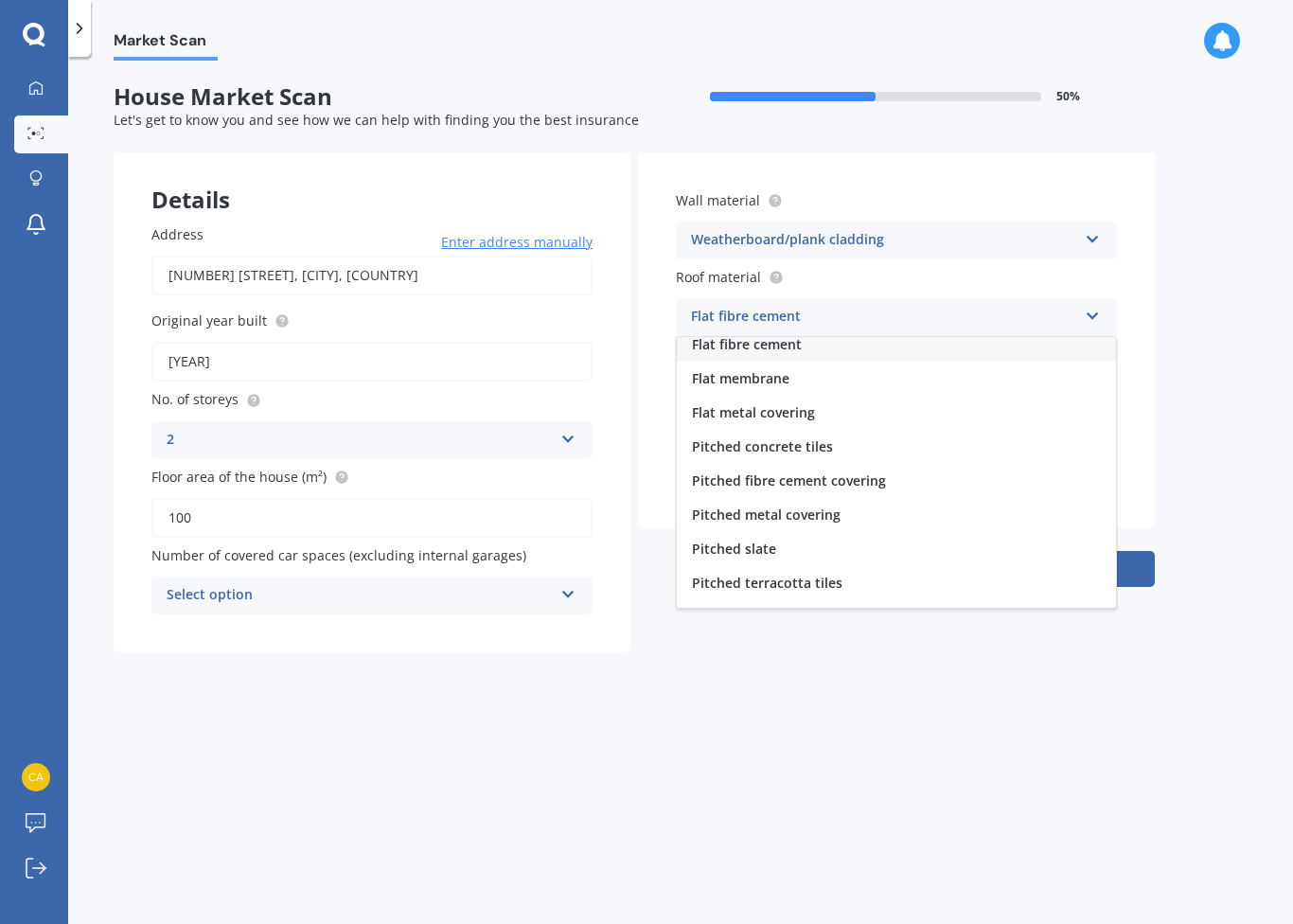 click on "Pitched metal covering" at bounding box center (747, 344) 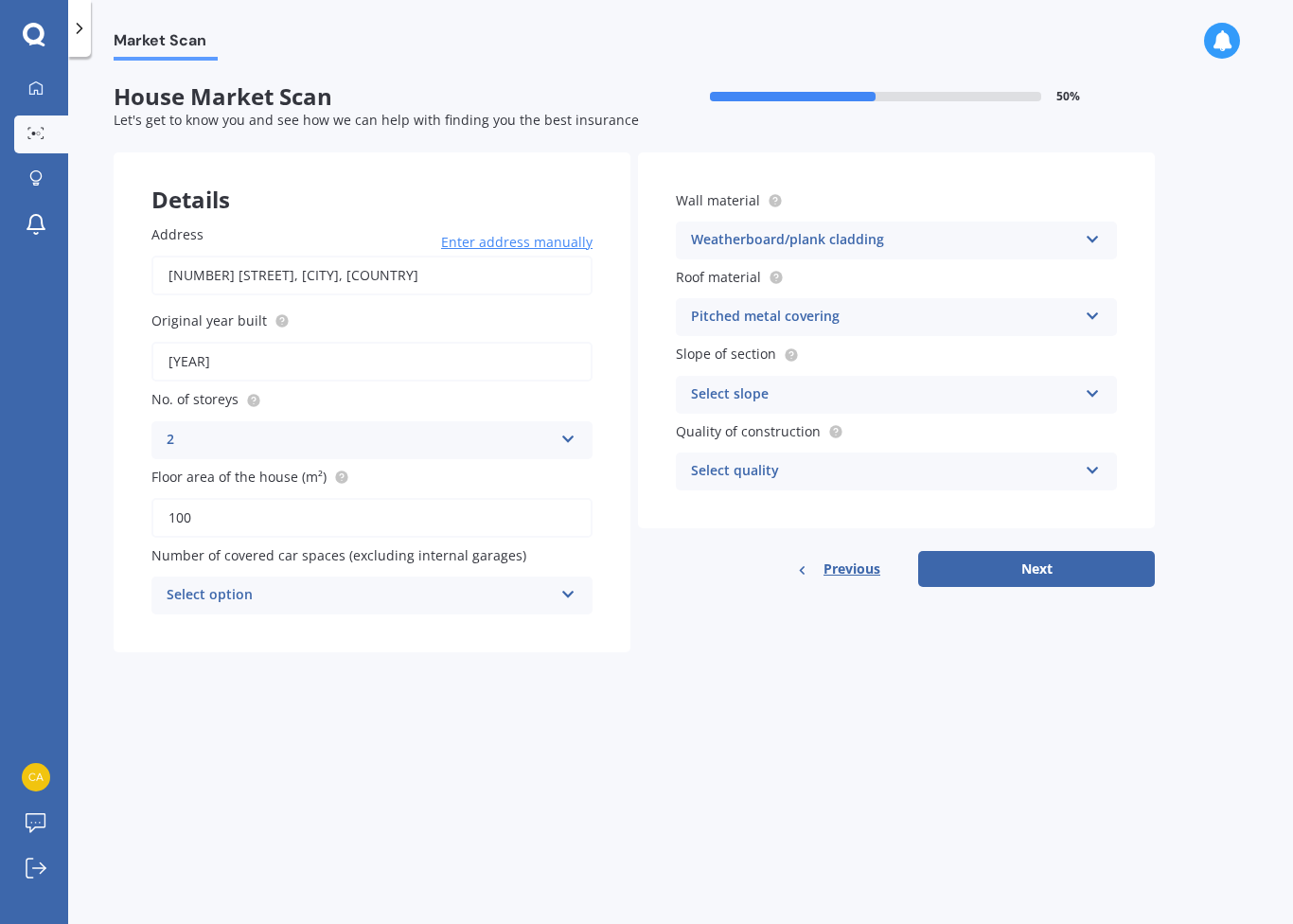click on "Select slope" at bounding box center [360, 595] 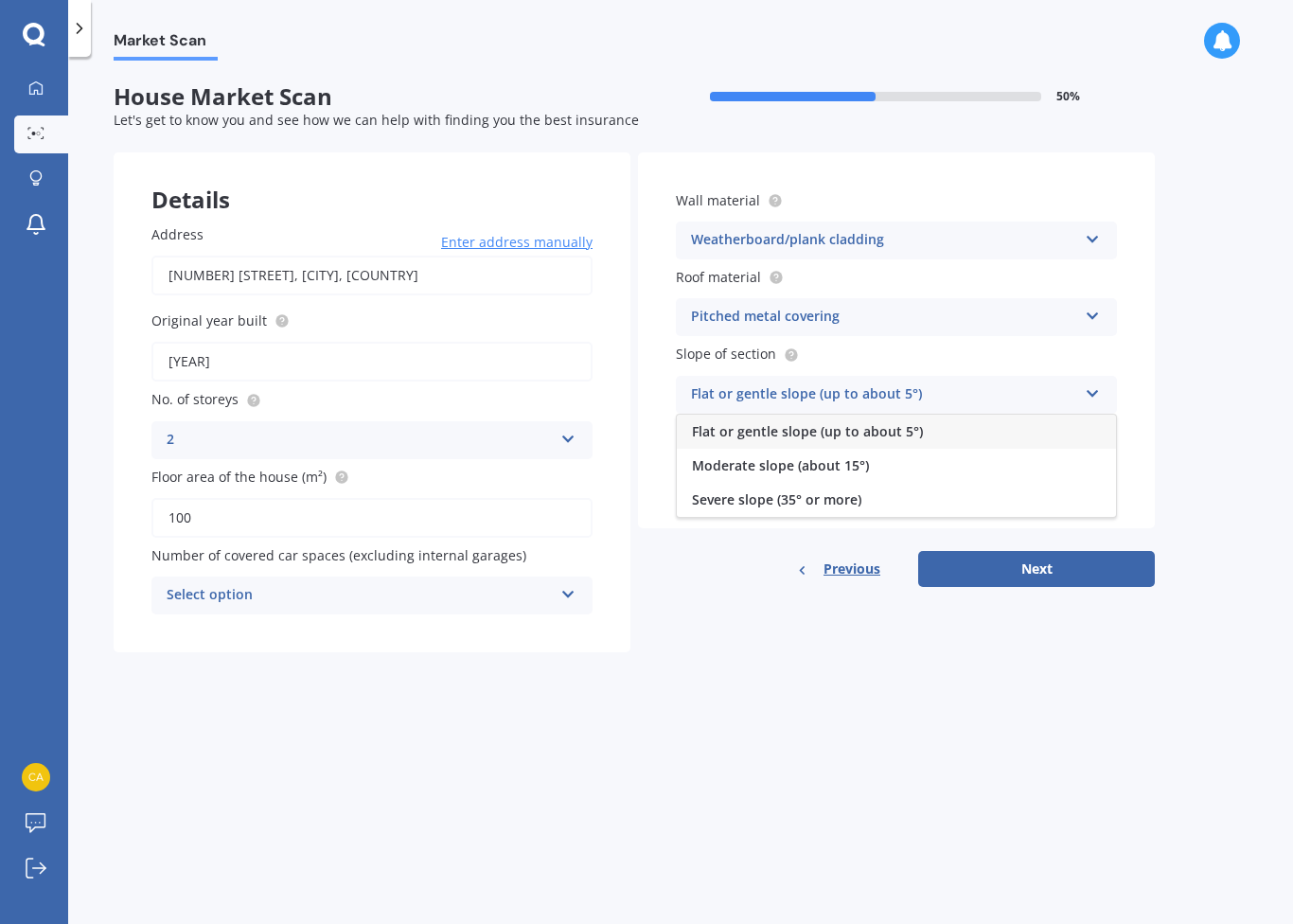 click on "Moderate slope (about 15°)" at bounding box center [807, 431] 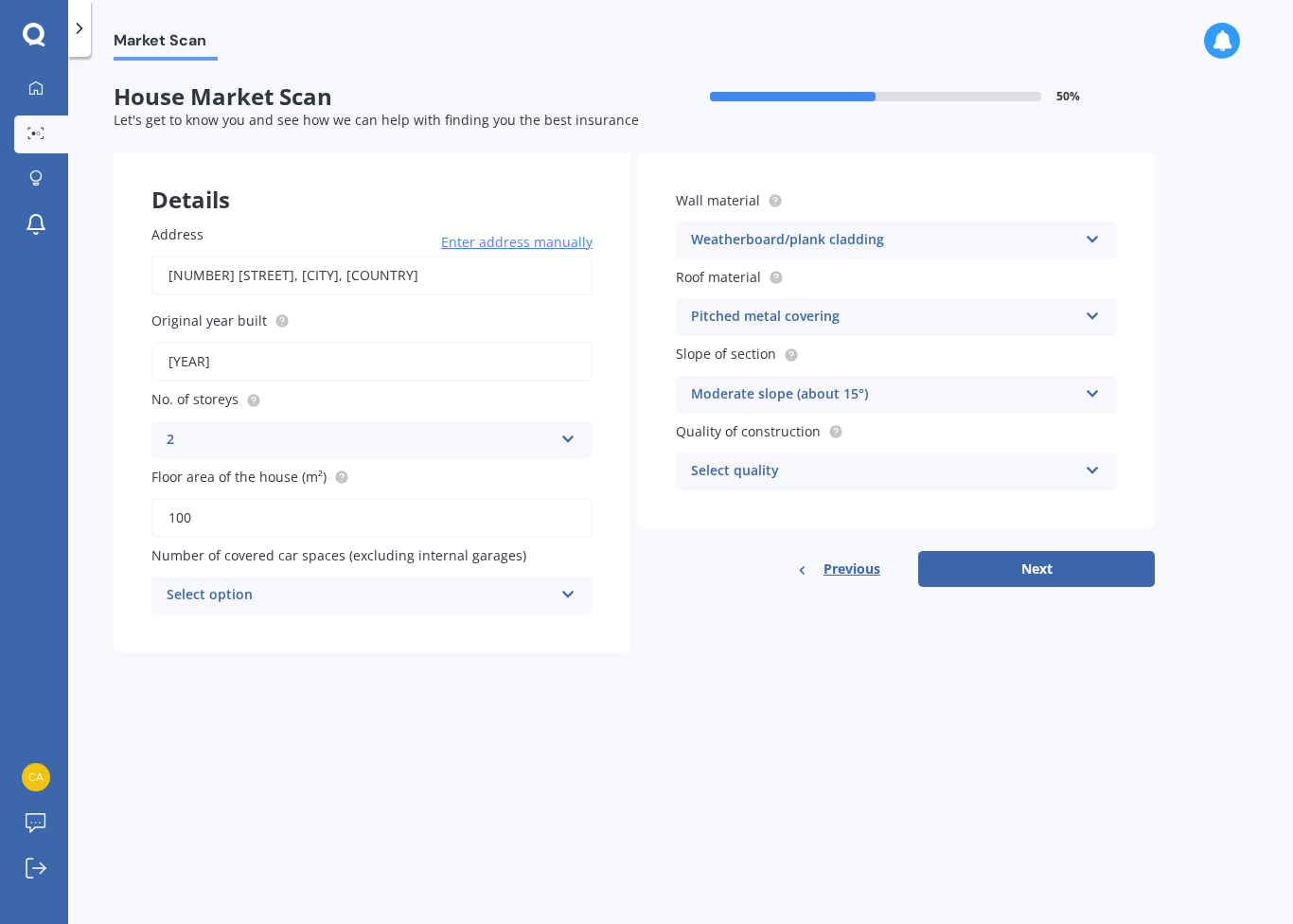 click on "Moderate slope (about 15°)" at bounding box center (360, 440) 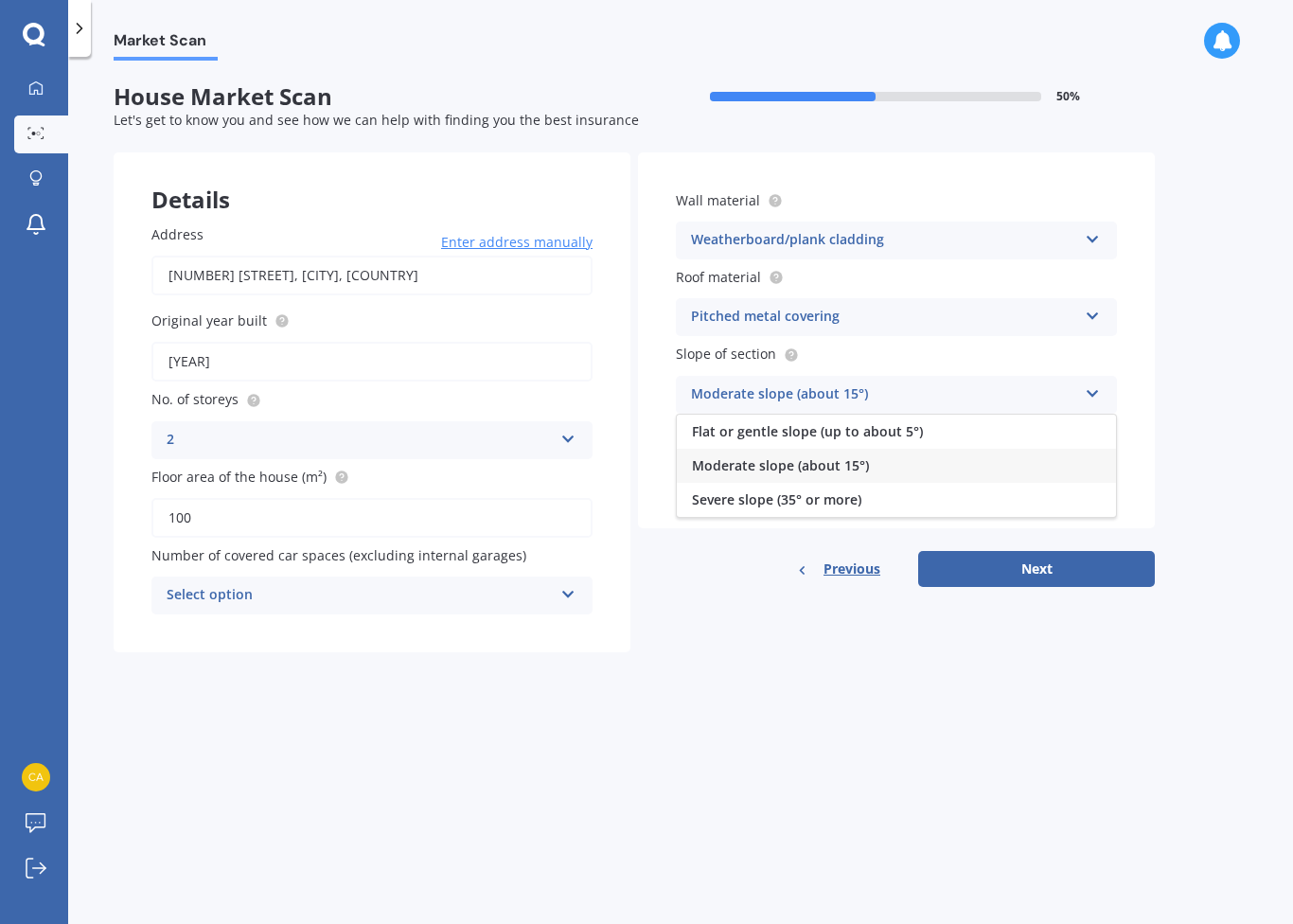 click on "Moderate slope (about 15°)" at bounding box center [896, 466] 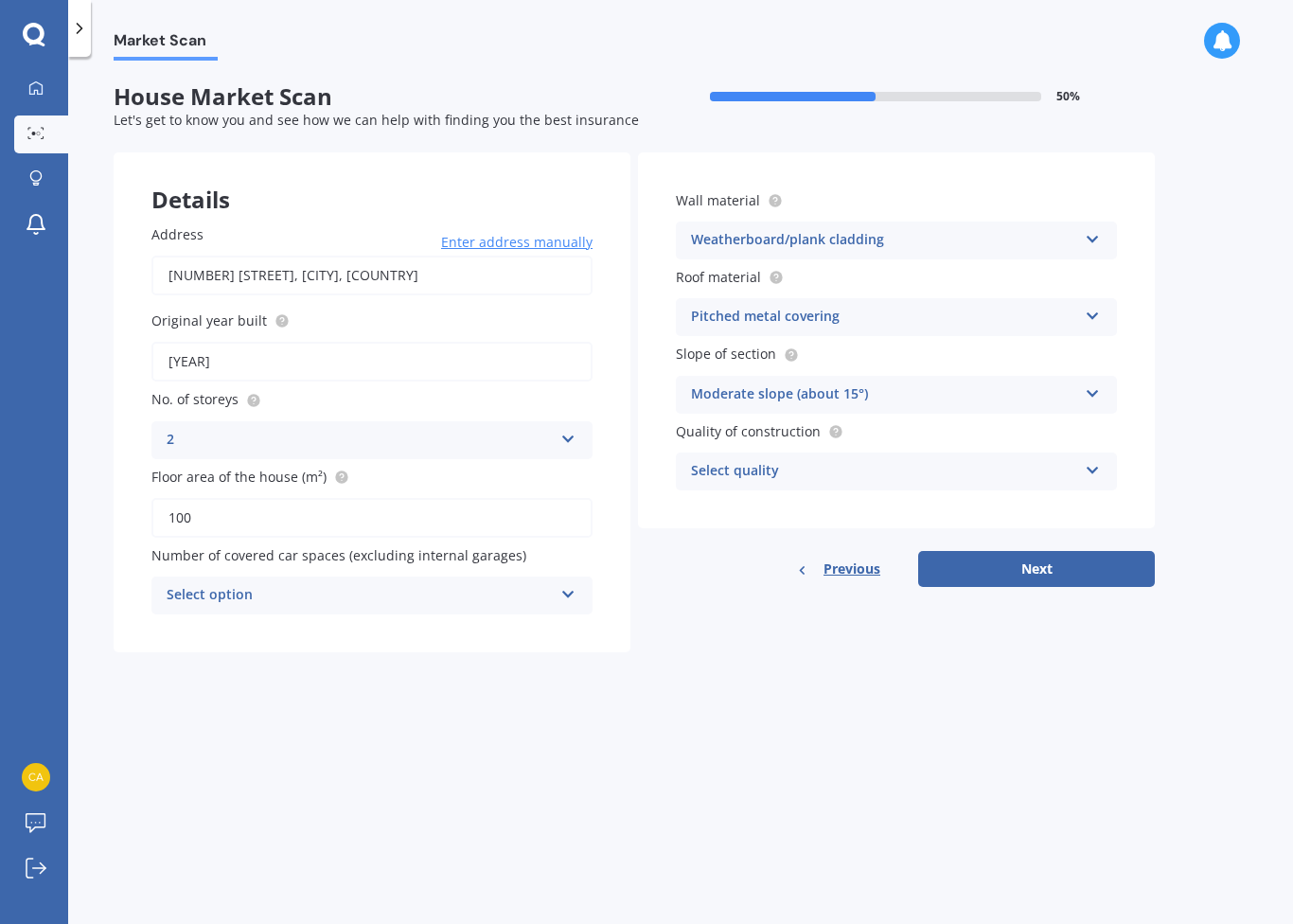 click on "Moderate slope (about 15°)" at bounding box center [360, 440] 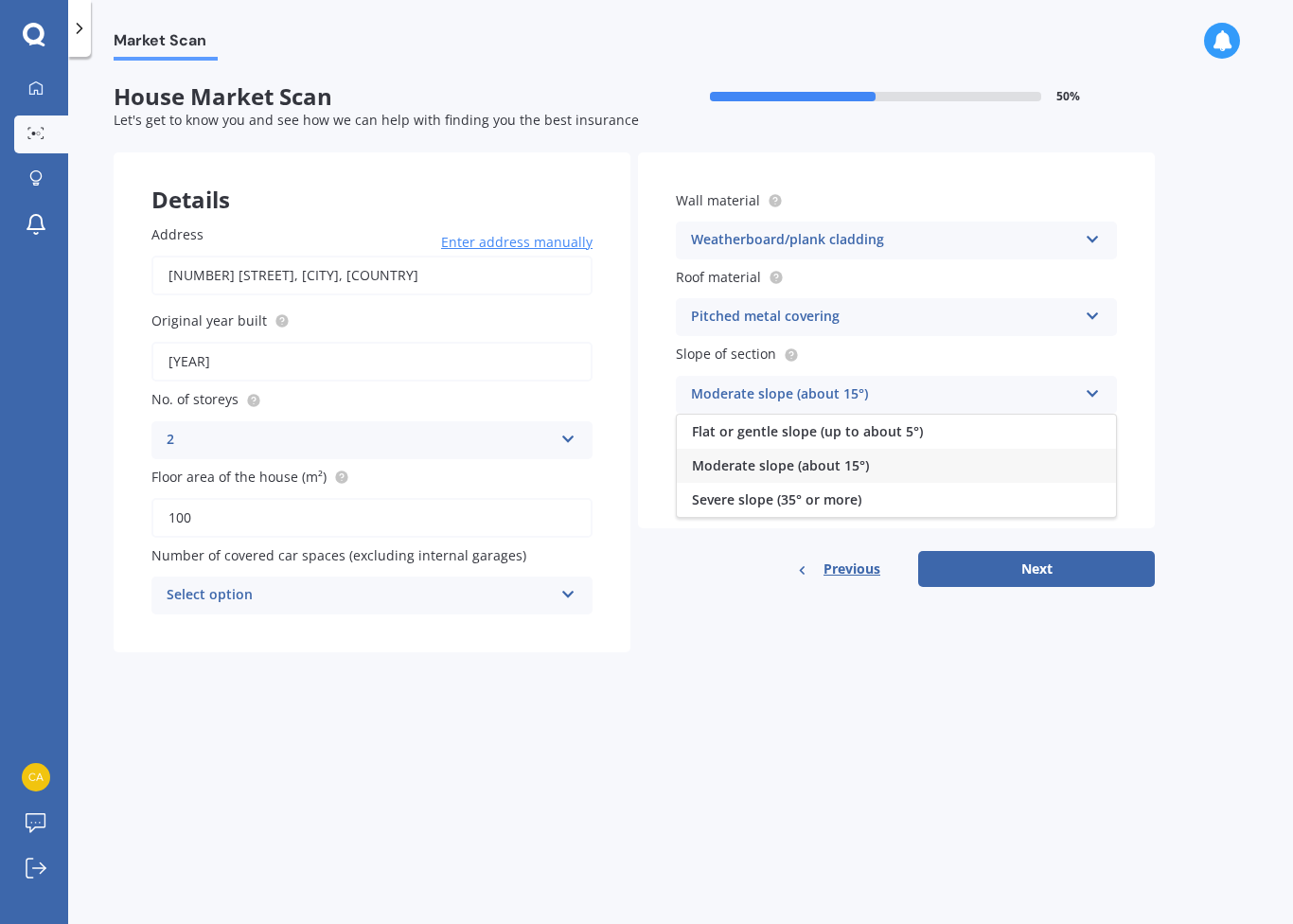 click on "Market Scan House Market Scan [NUMBER] % Let's get to know you and see how we can help with finding you the best insurance Details Address [NUMBER] [STREET], [CITY] [POSTCODE] Enter address manually Search Original year built [YEAR] No. of storeys [NUMBER] [NUMBER] [NUMBER] [NUMBER] [NUMBER]+ Floor area of the house (m²) [NUMBER] Number of covered car spaces (excluding internal garages) Select option [NUMBER] [NUMBER] [NUMBER] [NUMBER] [NUMBER] [NUMBER]+ Wall material Weatherboard/plank cladding Artificial weatherboard/plank cladding Blockwork Brick veneer Double brick Mud brick Other Rockcote/EPS Sheet cladding Solid brickwork Stonework solid Stonework veneer Stucco Weatherboard/plank cladding Roof material Pitched metal covering Flat fibre cement Flat membrane Flat metal covering Pitched concrete tiles Pitched fibre cement covering Pitched metal covering Pitched slate Pitched terracotta tiles Pitched timber shingles Other Slope of section Moderate slope (about [NUMBER]°) Flat or gentle slope (up to about [NUMBER]°) Moderate slope (about [NUMBER]°) Severe slope ([NUMBER]° or more) Quality of construction Standard" at bounding box center [681, 494] 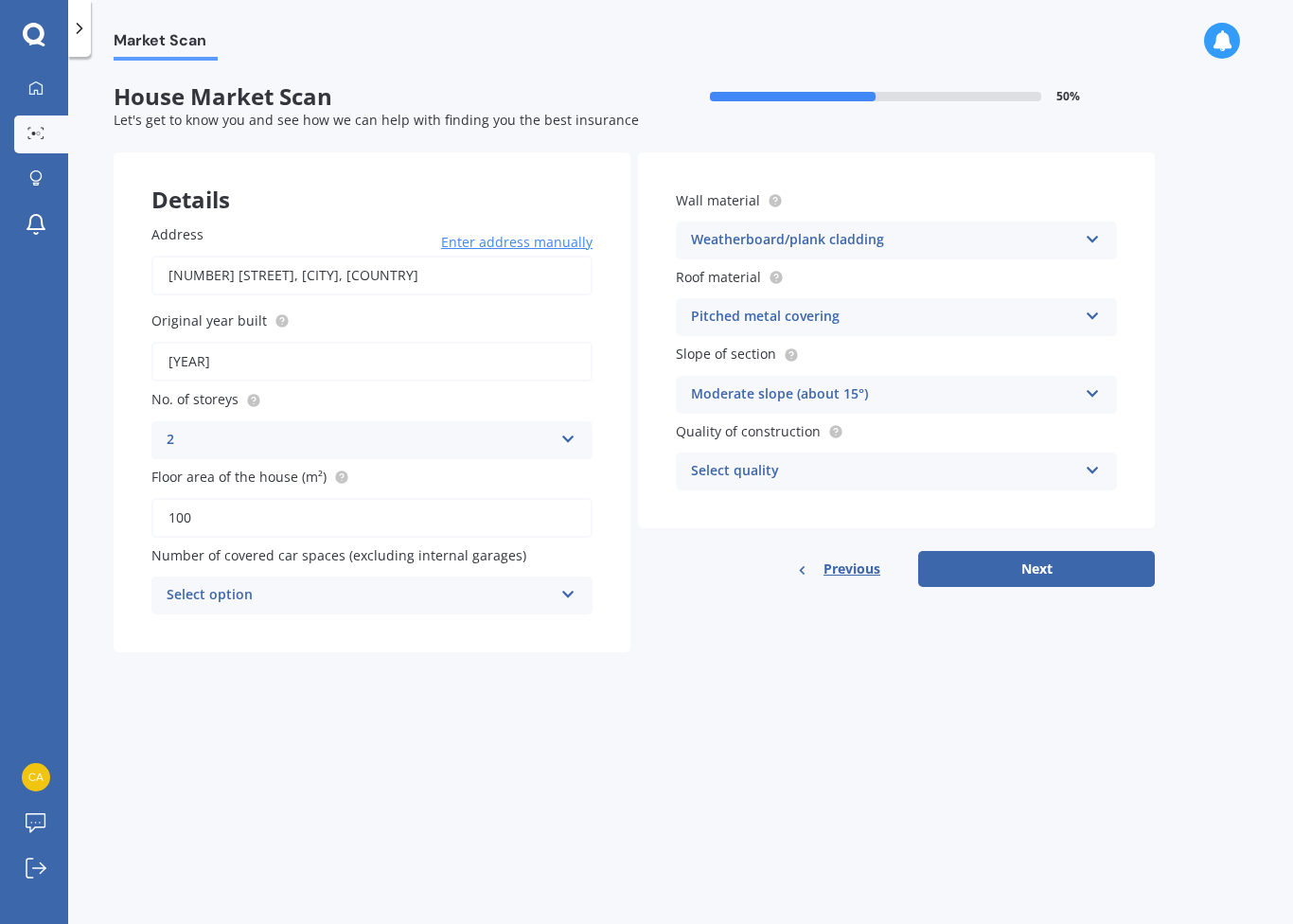 click on "Moderate slope (about 15°)" at bounding box center [360, 440] 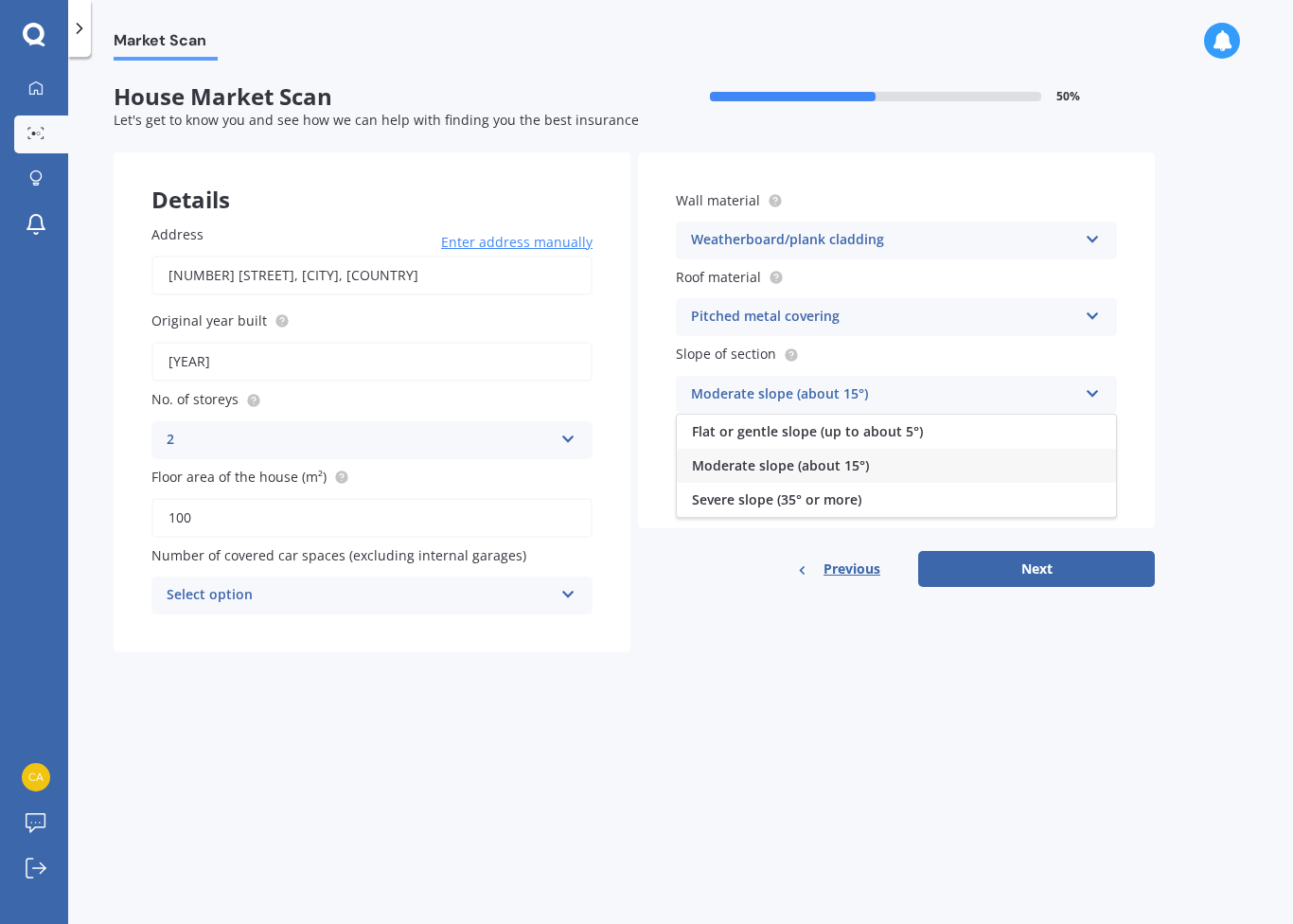 click on "Severe slope (35° or more)" at bounding box center (896, 500) 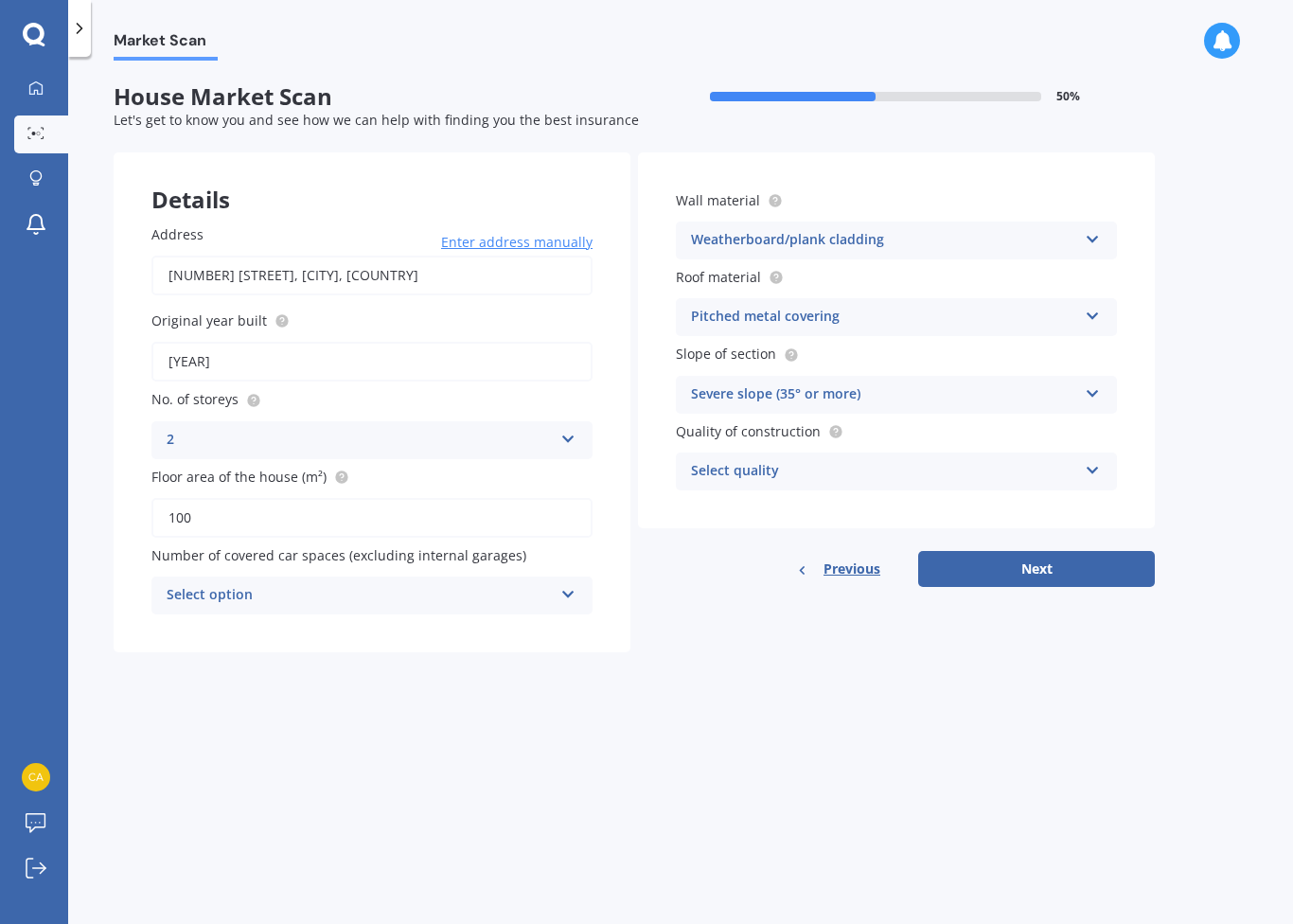 click on "Select quality" at bounding box center (360, 595) 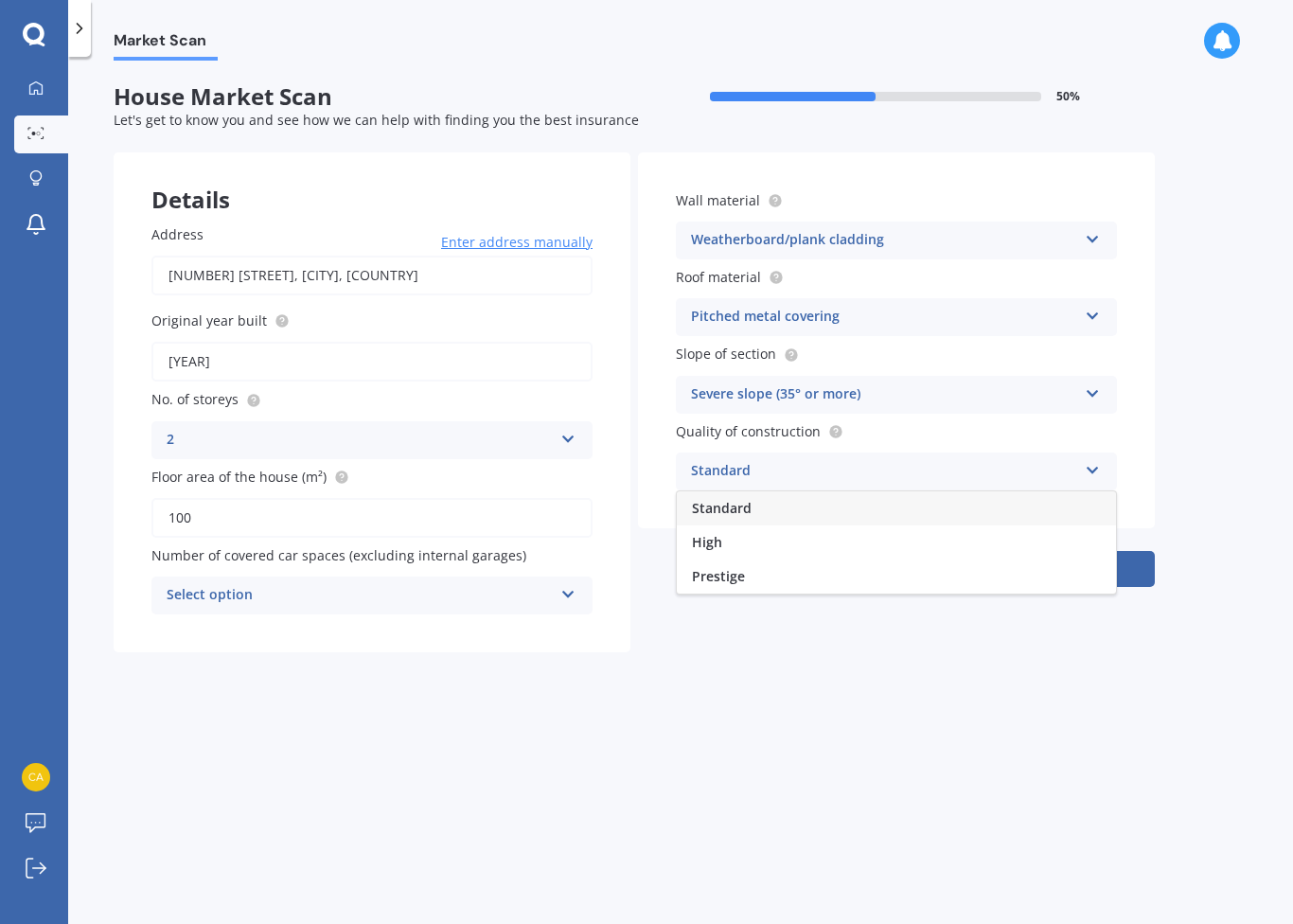 click on "Standard" at bounding box center [896, 508] 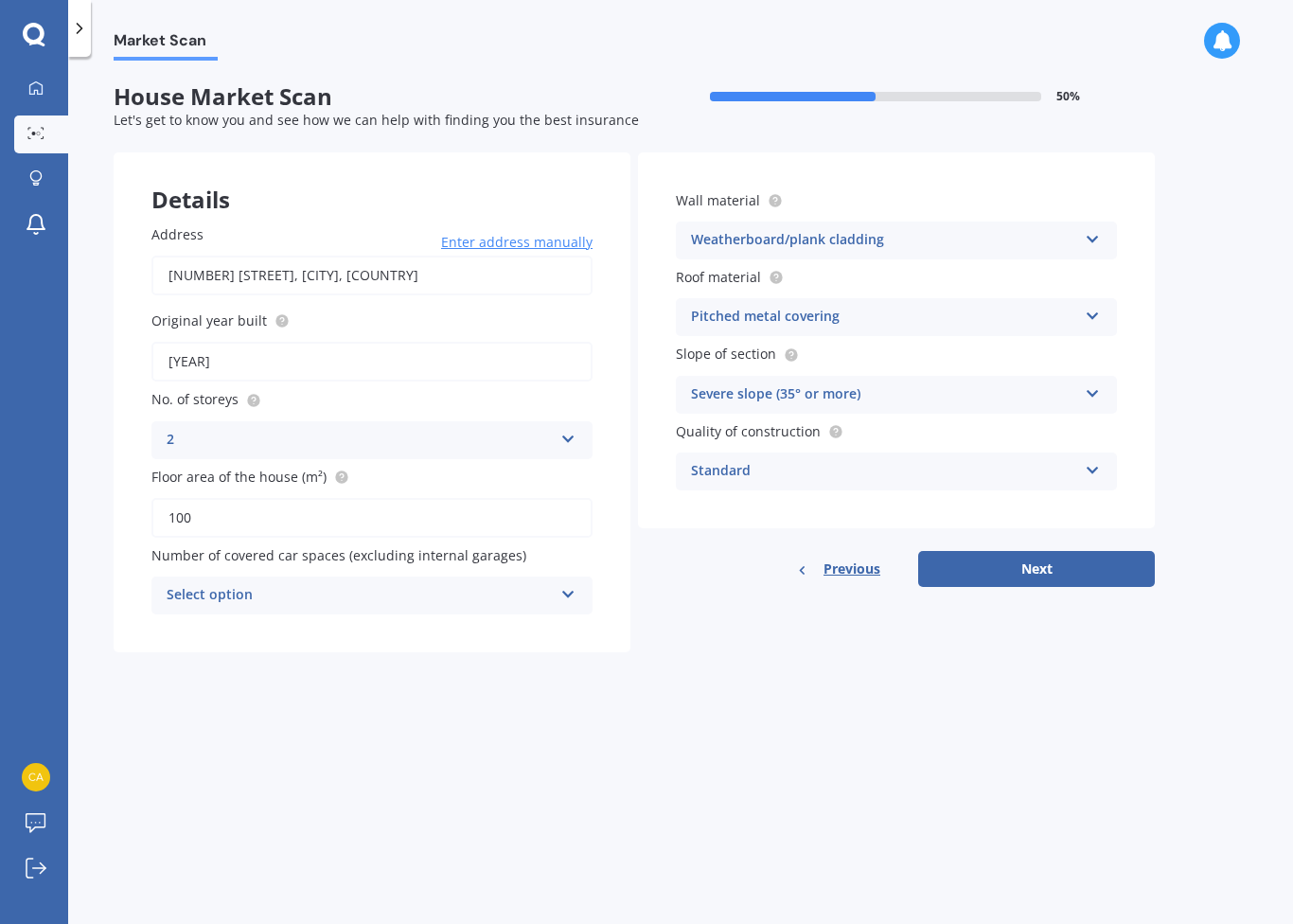 click on "Standard" at bounding box center (360, 440) 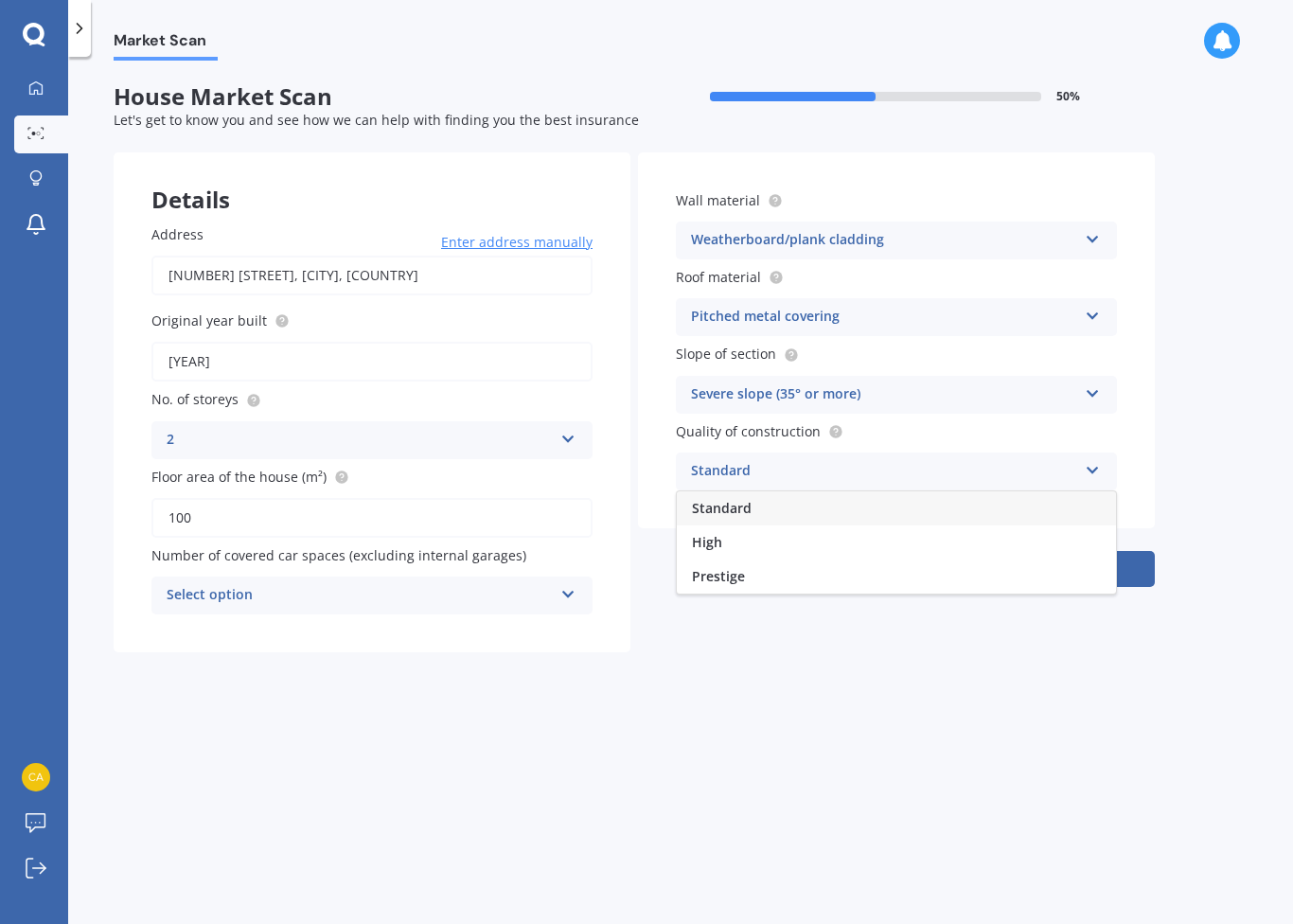 click on "Standard" at bounding box center [896, 508] 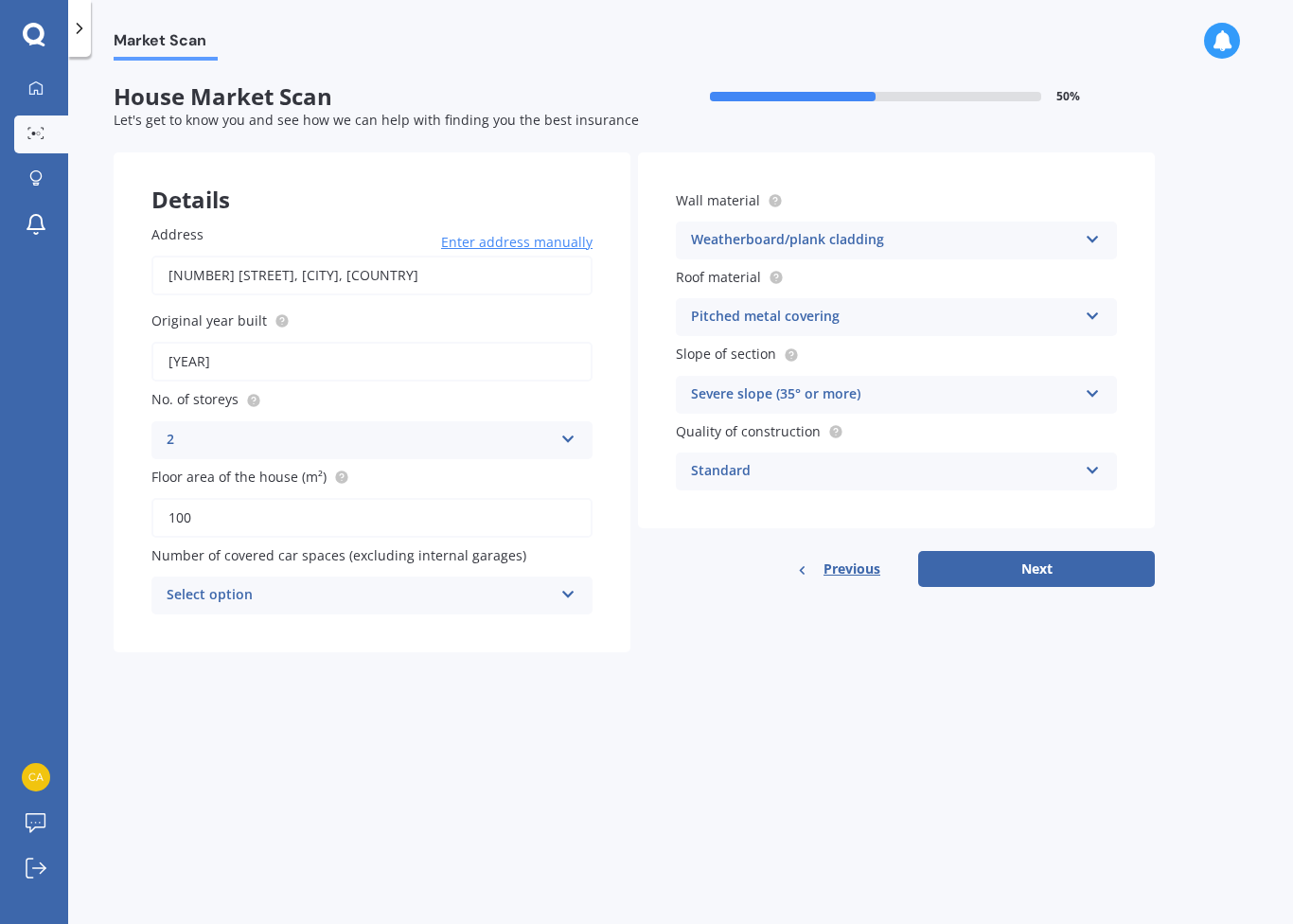 click on "Standard" at bounding box center [360, 440] 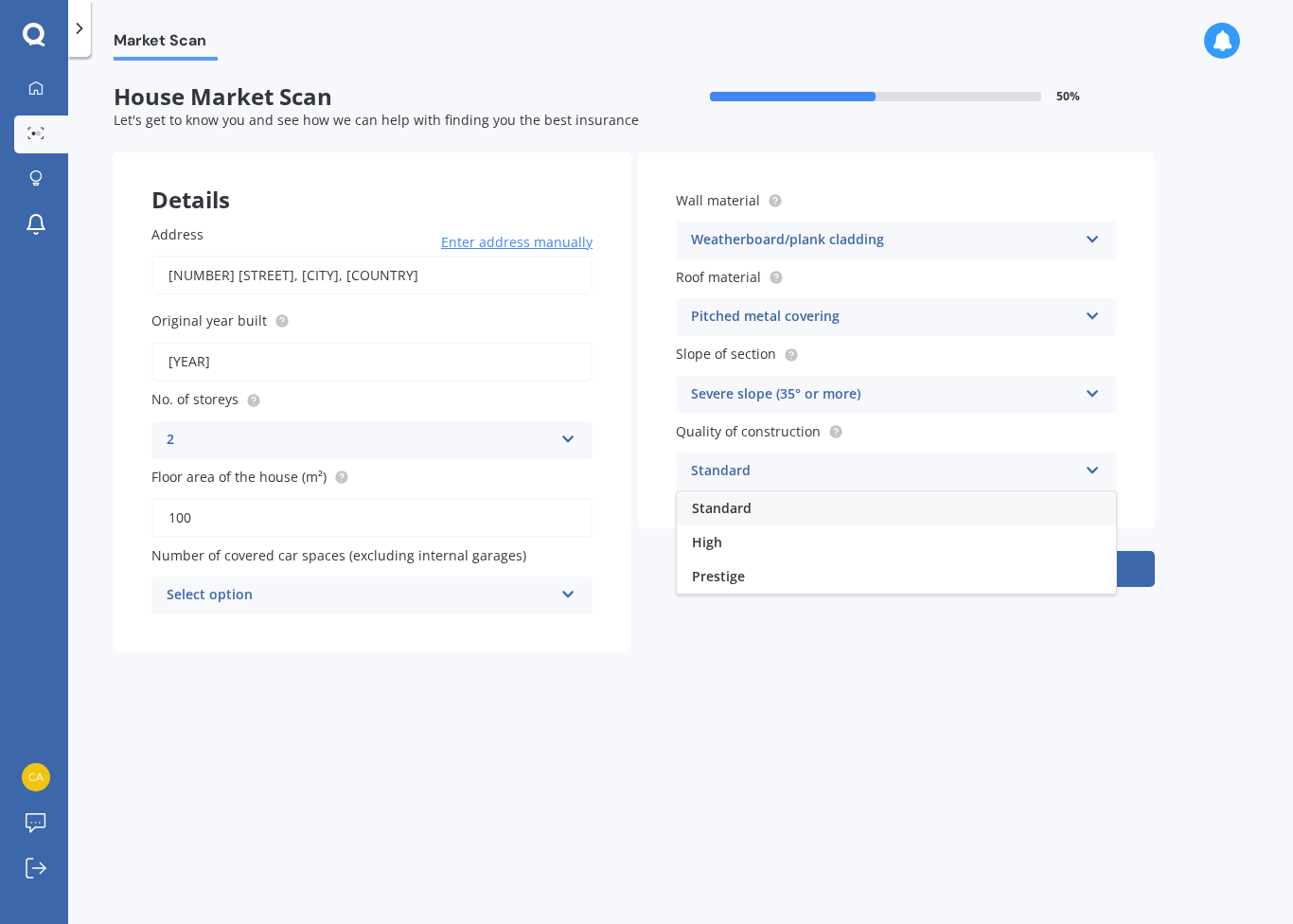 click on "High" at bounding box center (896, 542) 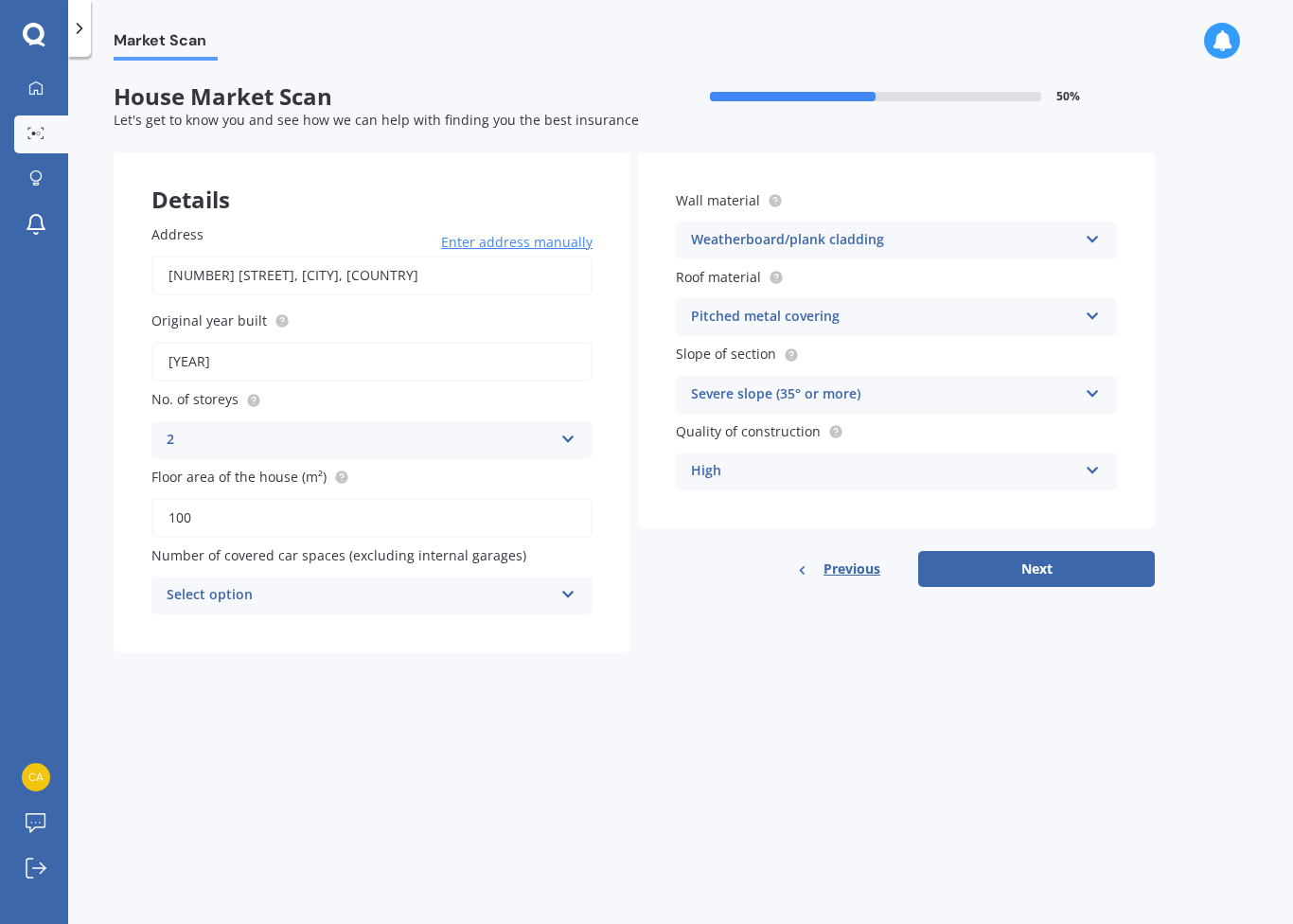 click on "High" at bounding box center [360, 440] 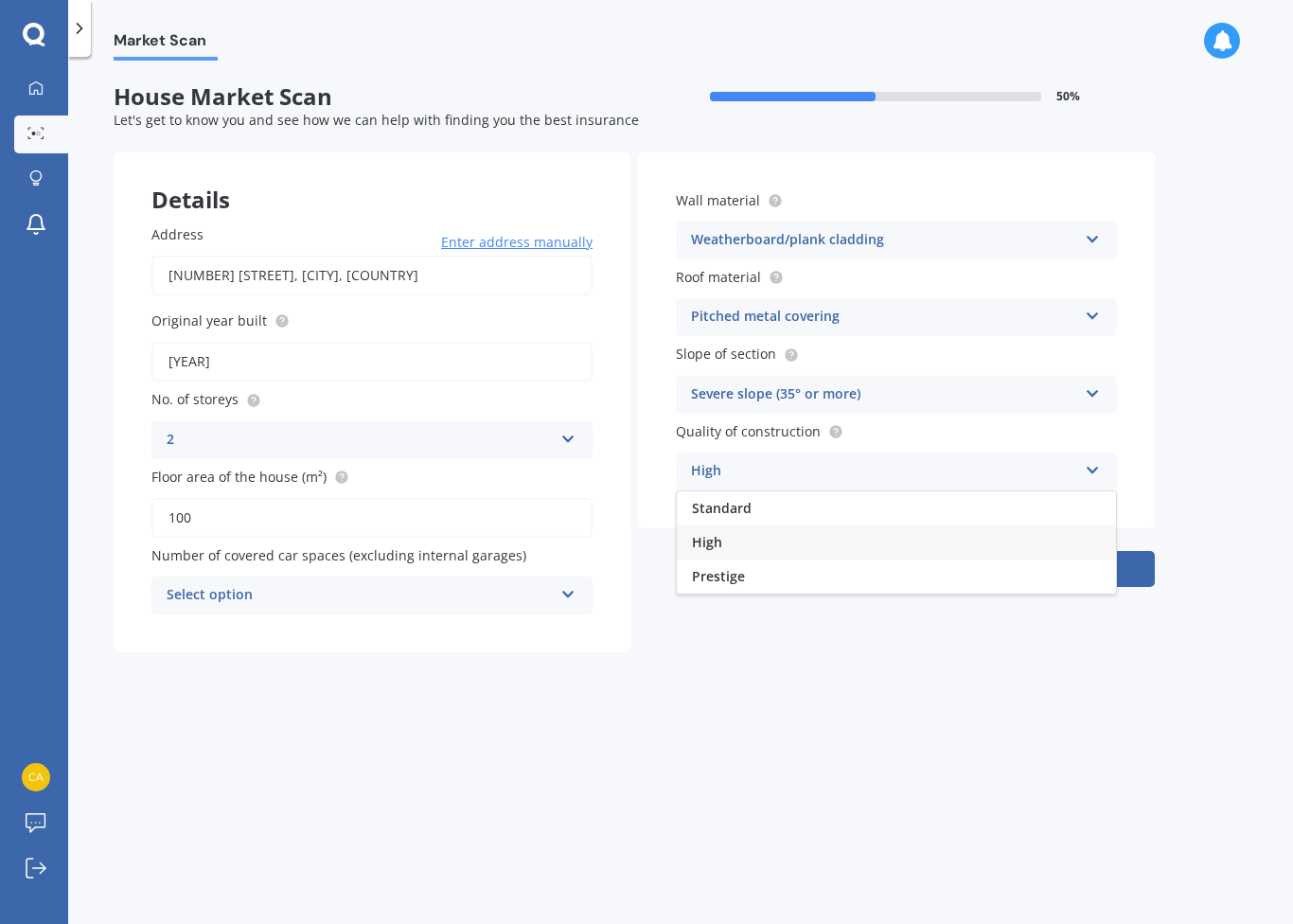 click on "Standard" at bounding box center [896, 508] 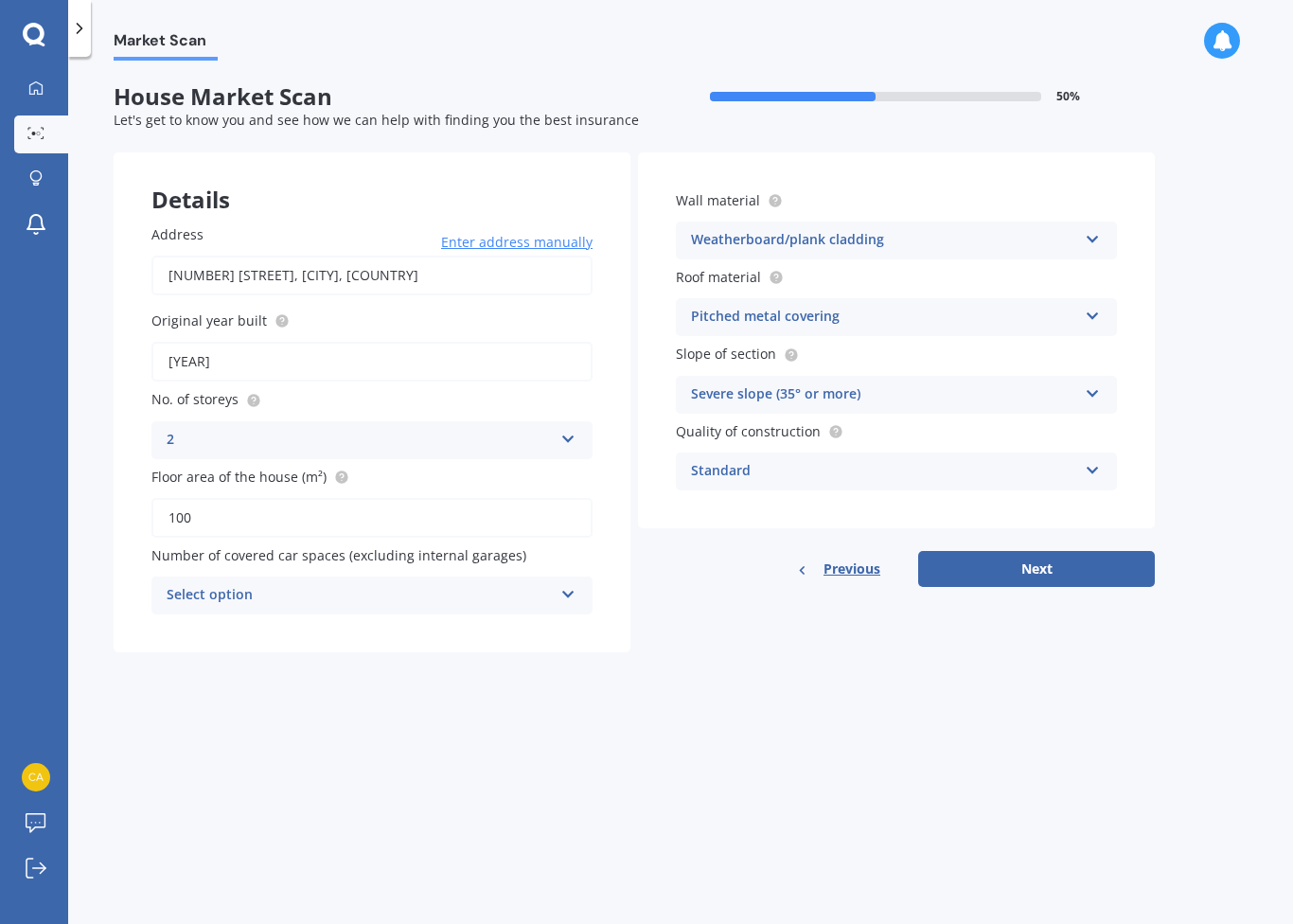 click on "Next" at bounding box center (1036, 569) 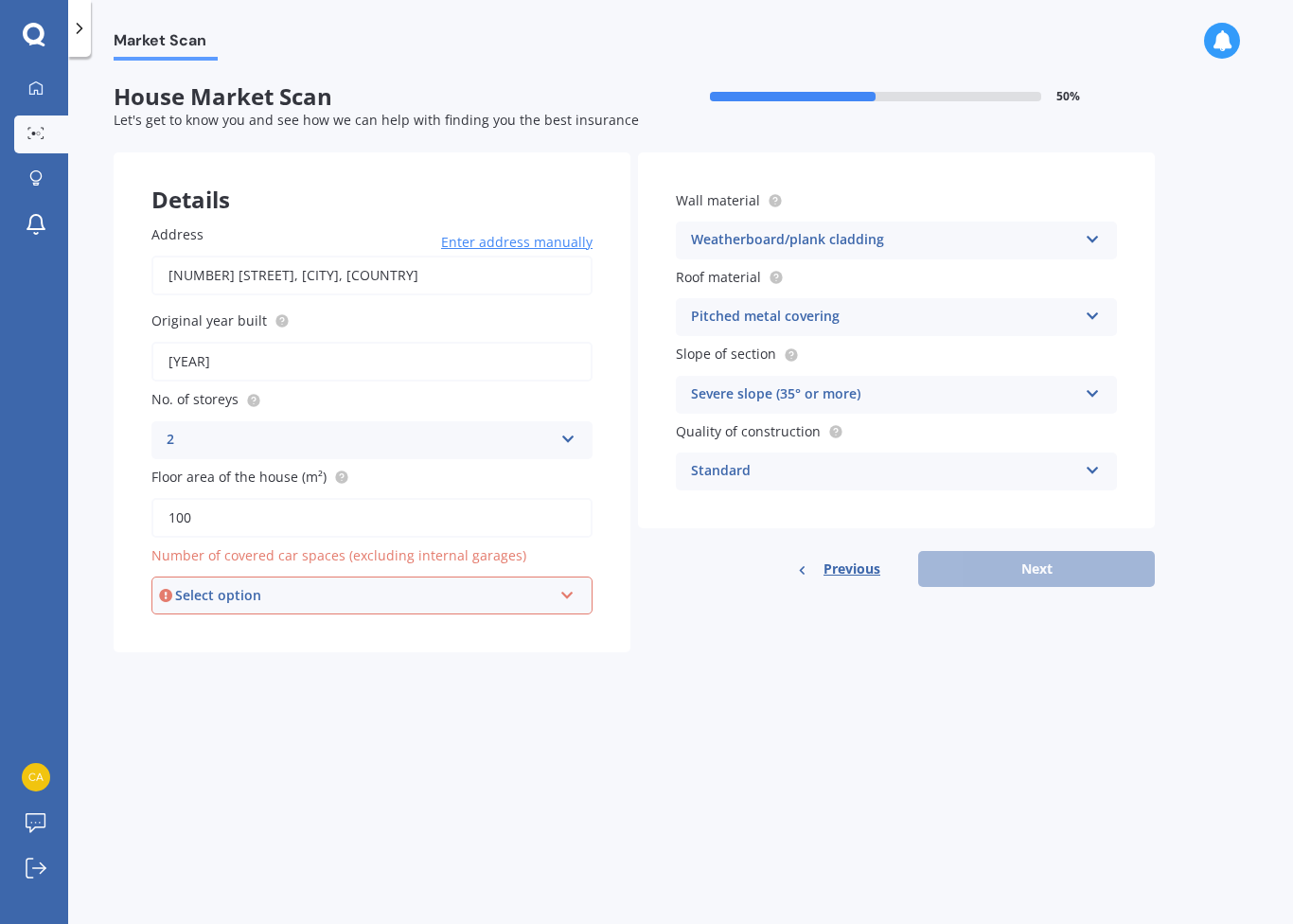 click on "Select option [NUMBER] [NUMBER] [NUMBER] [NUMBER] [NUMBER] [NUMBER]+" at bounding box center [372, 595] 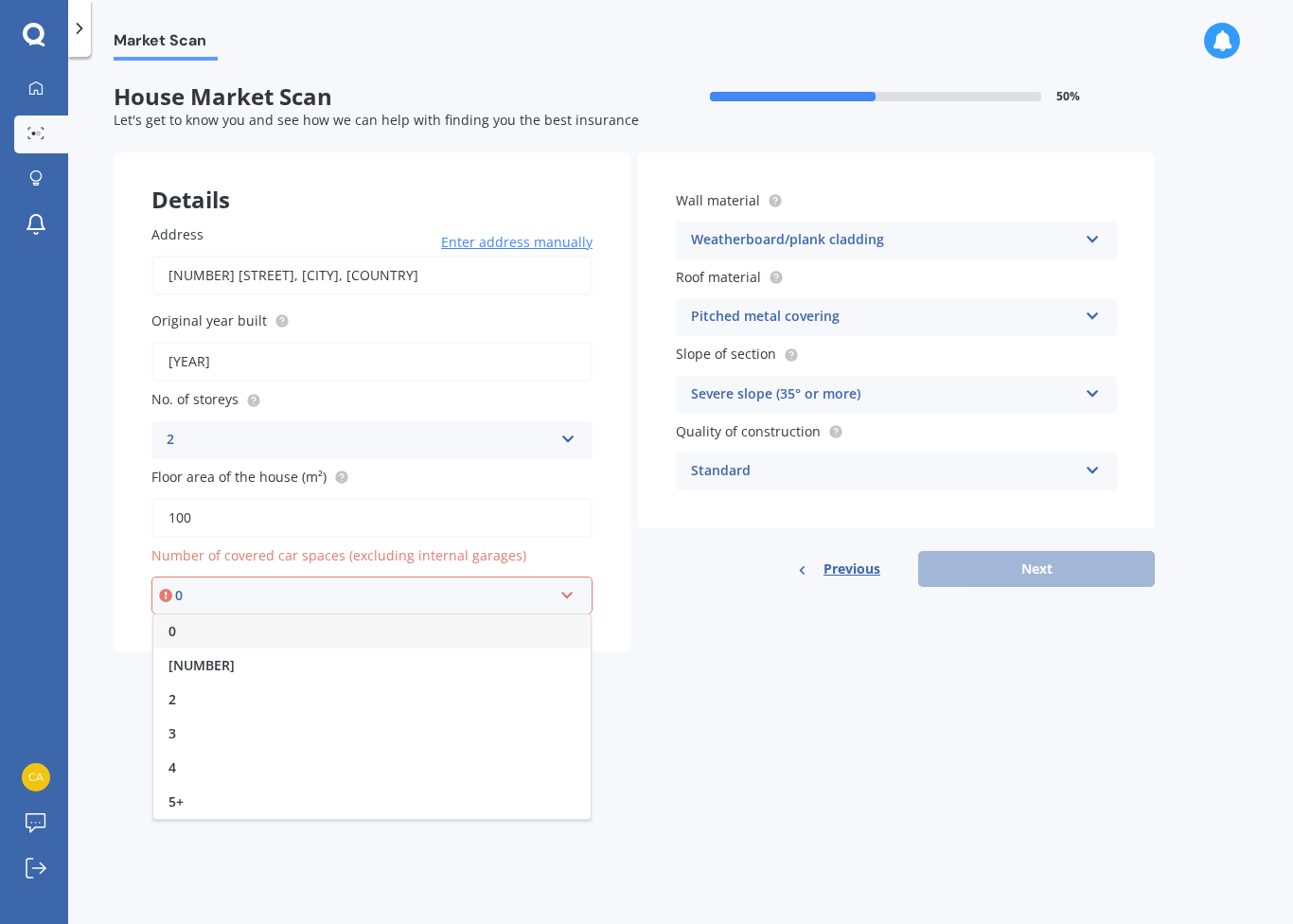 click on "[NUMBER]" at bounding box center (372, 666) 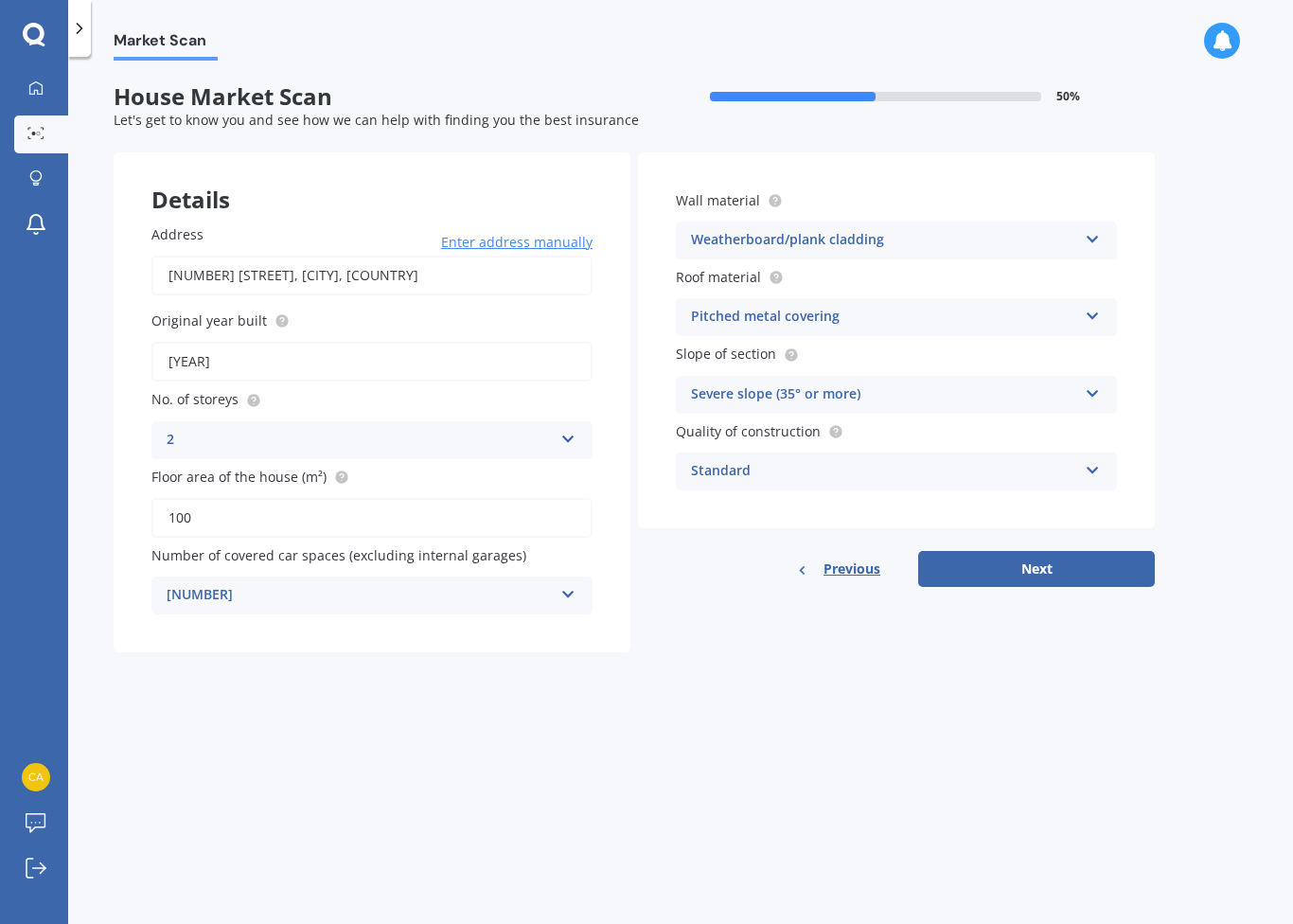 click on "[NUMBER]" at bounding box center (360, 440) 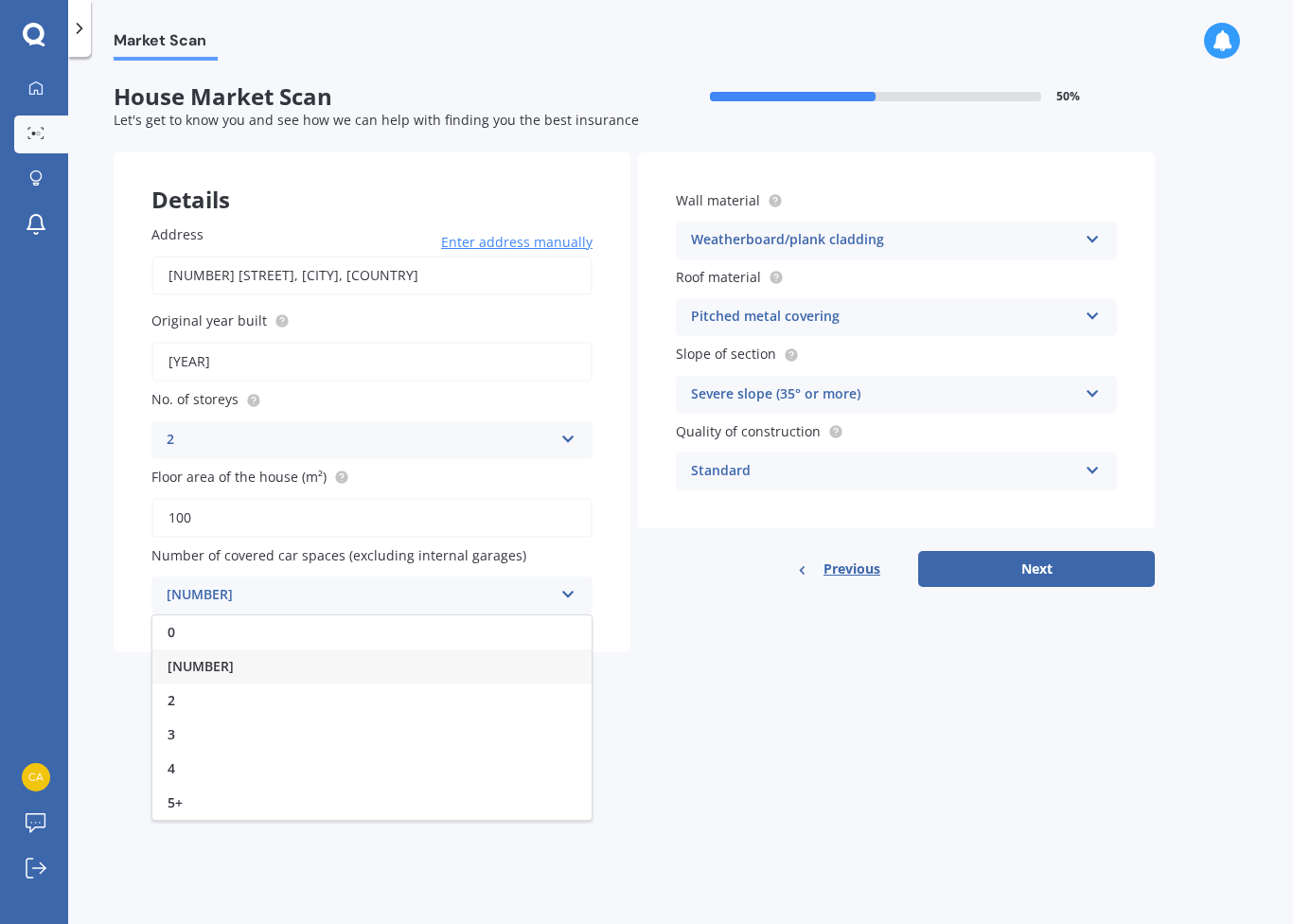 click on "0" at bounding box center [372, 632] 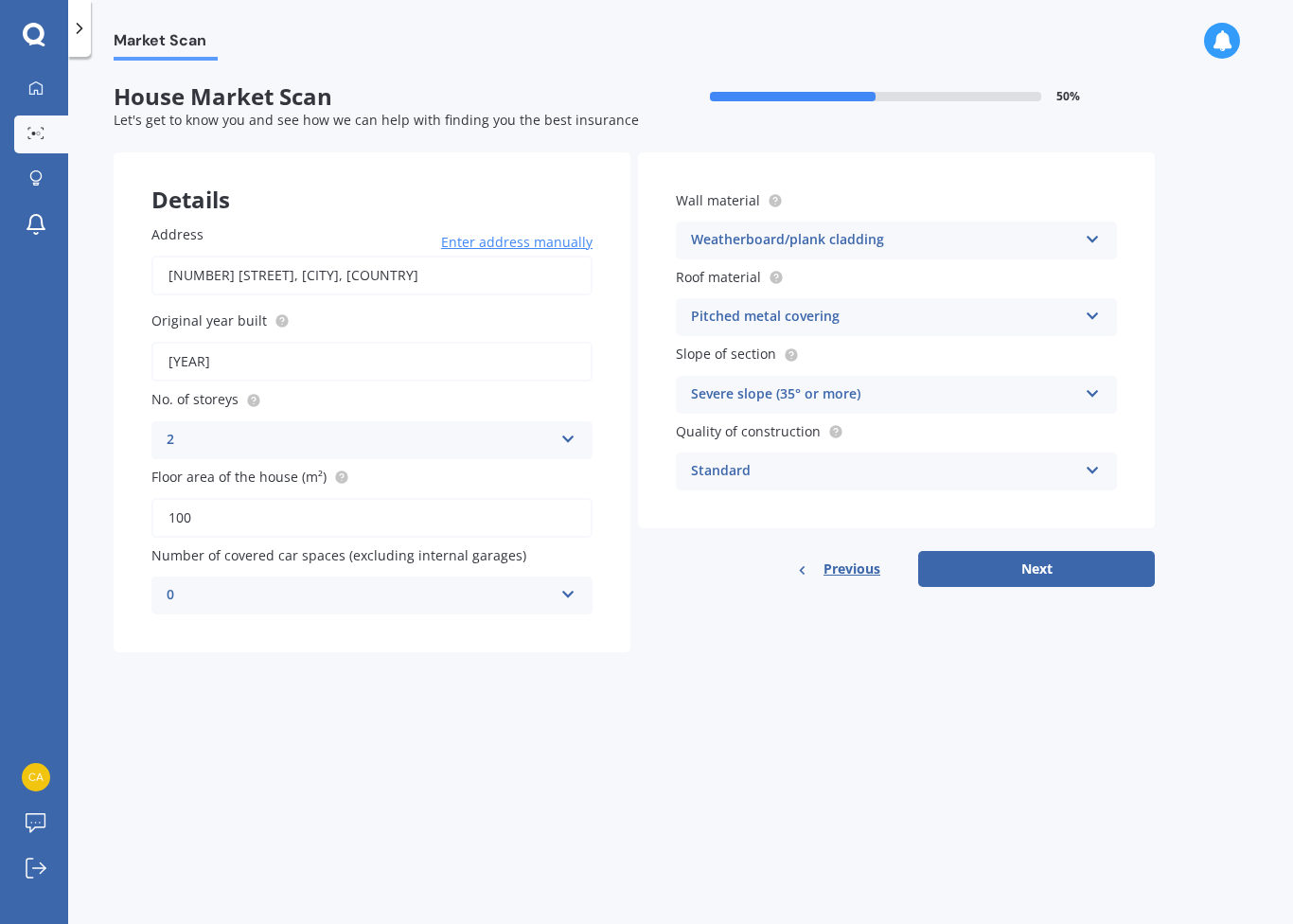 click on "Next" at bounding box center [1036, 569] 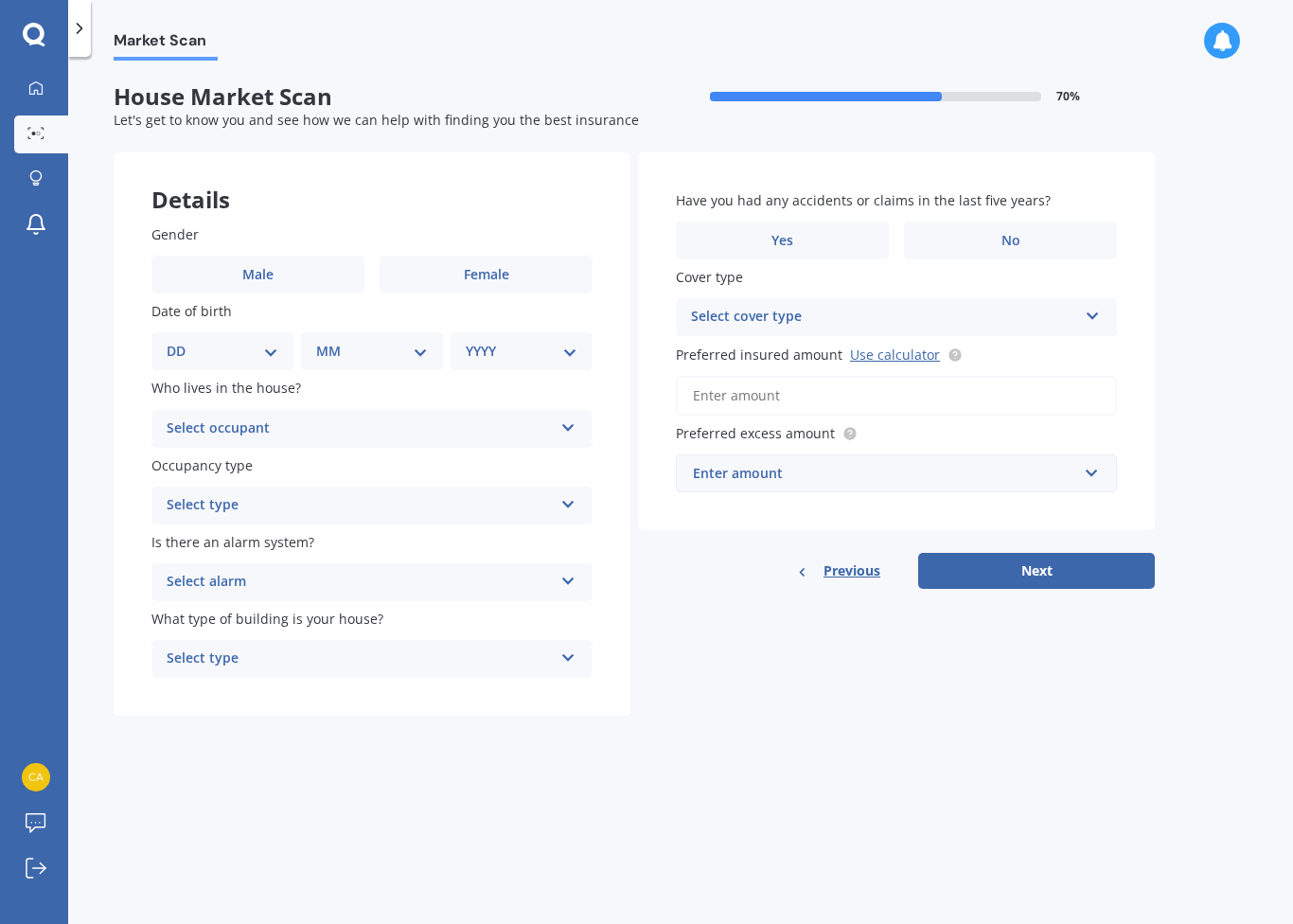 click on "Male" at bounding box center (257, 275) 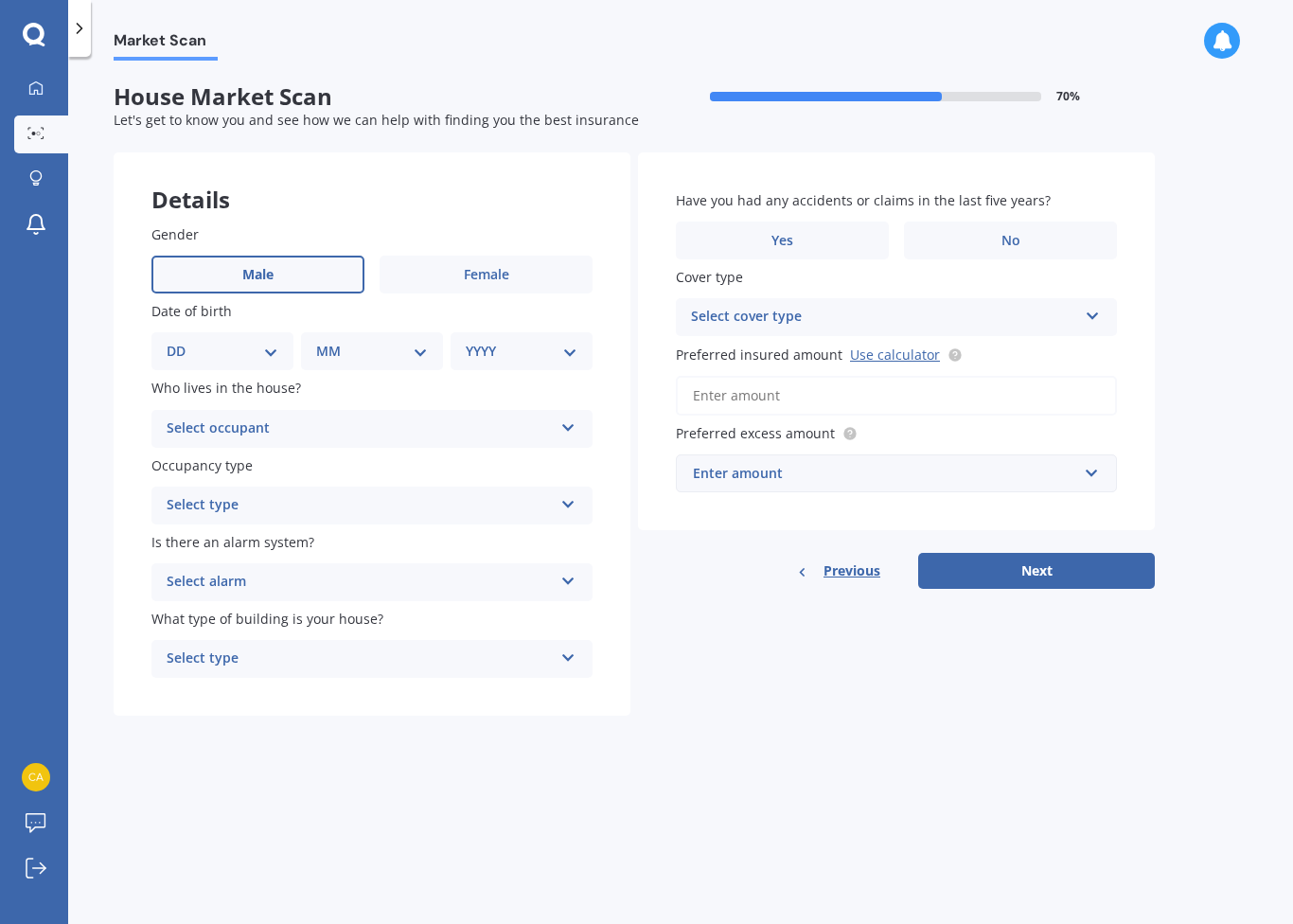click on "DD [DD] [DD] [DD] [DD] [DD] [DD] [DD] [DD] [DD] [DD] [DD] [DD] [DD] [DD] [DD] [DD] [DD] [DD] [DD] [DD] [DD] [DD] [DD] [DD] [DD] [DD] [DD] [DD] [DD] [DD] [DD] [DD] [DD] [DD] [DD] [DD] [DD] [DD] [DD] [DD] [DD] [DD] [DD] [DD] [DD] [DD] [DD] [DD] [DD] [DD] [DD] [DD] [DD] [DD] [DD] [DD] [DD] [DD] [DD] [DD] [DD] [DD] [DD] [DD] [DD] [DD] [DD] [DD] [DD] [DD] [DD] [DD] [DD] [DD] [DD] [DD] [DD] [DD] [DD] [DD] [DD] [DD] [DD] [DD] [DD] [DD] [DD] [DD] [DD] [DD] [DD] [DD] [DD] [DD] [DD] [DD] [DD] [DD] [DD] [DD] [DD] [DD] [DD] [DD] [DD] [DD] [DD] [DD] [DD] [DD] [DD] [DD] [DD] [DD] [DD] [DD] [DD] [DD] [DD] [DD] [DD] [DD] [DD] [DD] [DD] [DD] [DD] [DD] [DD] [DD] [DD] [DD] [DD] [DD] [DD] [DD] [DD] [DD] [DD] [DD] [DD] [DD] [DD] [DD] [DD] [DD] [DD] [DD] [DD] [DD] [DD] [DD] [DD] [DD] [DD] [DD] [DD] [DD] [DD] [DD] [DD] [DD] [DD] [DD] [DD] [DD] [DD] [DD] [DD] [DD] [DD] [DD] [DD] [DD] [DD] [DD] [DD] [DD] [DD] [DD] [DD] [DD] [DD] [DD] [DD] [DD] [DD] [DD] [DD] [DD] [DD] [DD] [DD] [DD] [DD] [DD] [DD] [DD] [DD] [DD] [DD] [DD] [DD] [DD] [DD] [DD] [DD] [DD] [DD] [DD] [DD] [DD] [DD] [DD] [DD] [DD] [DD] [DD] [DD] [DD] [DD] [DD] [DD] [DD] [DD] [DD] [DD] [DD] [DD] [DD] [DD] [DD] [DD] [DD] [DD] [DD] [DD] [DD] [DD] [DD] [DD] [DD] [DD] [DD] [DD] [DD] [DD] [DD] [DD] [DD] [DD] [DD] [DD] [DD] [DD] [DD] [DD] [DD] [DD] [DD] [DD] [DD] [DD] [DD] [DD] [DD] [DD] [DD] [DD] [DD] [DD] [DD] [DD] [DD] [DD] [DD] [DD] [DD] [DD] [DD] [DD] [DD] [DD] [DD] [DD] [DD] [DD] [DD] [DD] [DD] [DD] [DD] [DD] [DD] [DD] [DD] [DD] [DD] [DD] [DD] [DD] [DD] [DD] [DD] [DD] [DD] [DD] [DD] [DD] [DD] [DD] [DD] [DD] [DD] [DD] [DD] [DD] [DD] [DD] [DD] [DD] [DD] [DD] [DD] [DD] [DD] [DD] [DD] [DD] [DD] [DD] [DD] [DD] [DD] [DD] [DD] [DD] [DD] [DD] [DD] [DD] [DD] [DD] [DD] [DD] [DD] [DD] [DD] [DD] [DD] [DD] [DD] [DD] [DD] [DD] [DD] [DD] [DD] [DD] [DD] [DD] [DD] [DD] [DD] [DD] [DD] [DD] [DD] [DD] [DD] [DD] [DD] [DD] [DD] [DD] [DD] [DD] [DD] [DD] [DD] [DD] [DD] [DD] [DD] [DD] [DD] [DD] [DD] [DD] [DD] [DD] [DD] [DD] [DD] [DD] [DD] [DD] [DD] [DD] [DD] [DD] [DD] [DD] [DD] [DD] [DD] [DD] [DD] [DD] [DD] [DD] [DD] [DD] [DD] [DD] [DD] [DD] [DD] [DD] [DD] [DD] [DD] [DD] [DD] [DD] [DD] [DD] [DD] [DD] [DD] [DD] [DD] [DD] [DD] [DD] [DD] [DD] [DD] [DD] [DD] [DD] [DD] [DD] [DD] [DD] [DD] [DD] [DD] [DD] [DD] [DD] [DD] [DD] [DD] [DD] [DD] [DD] [DD] [DD] [DD] [DD] [DD] [DD] [DD] [DD] [DD] [DD] [DD] [DD] [DD] [DD] [DD] [DD] [DD] [DD] [DD] [DD] [DD] [DD] [DD] [DD] [DD] [DD] [DD] [DD] [DD] [DD] [DD] [DD] [DD] [DD] [DD] [DD] [DD] [DD] [DD] [DD] [DD] [DD] [DD] [DD] [DD] [DD] [DD] [DD] [DD] [DD] [DD] [DD] [DD] [DD] [DD] [DD] [DD] [DD] [DD] [DD] [DD] [DD] [DD] [DD] [DD] [DD] [DD] [DD] [DD] [DD] [DD] [DD] [DD] [DD] [DD] [DD] [DD] [DD] [DD] [DD] [DD] [DD] [DD] [DD] [DD] [DD] [DD] [DD] [DD] [DD] [DD] [DD] [DD] [DD] [DD] [DD] [DD] [DD] [DD] [DD] [DD] [DD] [DD] [DD] [DD] [DD] [DD] [DD] [DD] [DD] [DD] [DD] [DD] [DD] [DD] [DD] [DD] [DD] [DD] [DD] [DD] [DD] [DD] [DD] [DD] [DD] [DD] [DD] [DD] [DD] [DD] [DD] [DD] [DD] [DD] [DD] [DD] [DD] [DD] [DD] [DD] [DD] [DD] [DD] [DD] [DD] [DD] [DD] [DD] [DD] [DD] [DD] [DD] [DD] [DD] [DD] [DD] [DD] [DD] [DD] [DD] [DD] [DD] [DD] [DD] [DD] [DD] [DD] [DD] [DD] [DD] [DD] [DD] [DD] [DD] [DD] [DD] [DD] [DD] [DD] [DD] [DD] [DD] [DD] [DD] [DD] [DD] [DD] [DD] [DD] [DD] [DD] [DD] [DD] [DD] [DD] [DD] [DD] [DD] [DD] [DD] [DD] [DD] [DD] [DD] [DD] [DD] [DD] [DD] [DD] [DD] [DD] [DD] [DD] [DD] [DD] [DD] [DD] [DD] [DD] [DD] [DD] [DD] [DD] [DD] [DD] [DD] [DD] [DD] [DD] [DD] [DD] [DD] [DD] [DD] [DD] [DD] [DD] [DD] [DD] [DD] [DD] [DD] [DD] [DD] [DD] [DD] [DD] [DD] [DD] [DD] [DD] [DD] [DD] [DD] [DD] [DD] [DD] [DD] [DD] [DD] [DD] [DD] [DD] [DD] [DD] [DD] [DD] [DD] [DD] [DD] [DD] [DD] [DD] [DD] [DD] [DD] [DD] [DD] [DD] [DD] [DD] [DD] [DD] [DD] [DD] [DD] [DD] [DD] [DD] [DD] [DD] [DD] [DD] [DD] [DD] [DD] [DD] [DD] [DD] [DD] [DD] [DD] [DD] [DD] [DD] [DD] [DD] [DD] [DD] [DD] [DD] [DD] [DD] [DD] [DD] [DD] [DD] [DD] [DD] [DD] [DD] [DD] [DD] [DD] [DD] [DD] [DD] [DD] [DD] [DD] [DD] [DD] [DD] [DD] [DD] [DD] [DD] [DD] [DD] [DD] [DD] [DD] [DD] [DD] [DD] [DD] [DD] [DD] [DD] [DD] [DD] [DD] [DD] [DD] [DD] [DD] [DD] [DD] [DD] [DD] [DD] [DD] [DD] [DD] [DD] [DD] [DD] [DD] [DD] [DD] [DD] [DD] [DD] [DD] [DD] [DD] [DD] [DD] [DD] [DD] [DD] [DD] [DD] [DD] [DD] [DD] [DD] [DD] [DD] [DD] [DD] [DD] [DD] [DD] [DD] [DD] [DD] [DD] [DD] [DD] [DD] [DD] [DD] [DD] [DD] [DD] [DD] [DD] [DD] [DD] [DD] [DD] [DD] [DD] [DD] [DD] [DD] [DD] [DD] [DD] [DD] [DD] [DD] [DD] [DD] [DD] [DD] [DD] [DD] [DD] [DD] [DD] [DD] [DD] [DD] [DD] [DD] [DD] [DD] [DD] [DD] [DD] [DD] [DD] [DD] [DD] [DD] [DD] [DD] [DD] [DD] [DD] [DD] [DD] [DD] [DD] [DD] [DD] [DD] [DD] [DD] [DD] [DD] [DD] [DD] [DD] [DD] [DD] [DD] [DD] [DD] [DD] [DD] [DD] [DD] [DD] [DD] [DD] [DD] [DD] [DD] [DD] [DD] [DD] [DD] [DD] [DD] [DD] [DD] [DD] [DD] [DD] [DD] [DD] [DD] [DD] [DD] [DD] [DD] [DD] [DD] [DD] [DD] [DD] [DD] [DD] [DD] [DD] [DD] [DD] [DD] [DD] [DD] [DD] [DD] [DD] [DD] [DD] [DD] [DD] [DD] [DD] [DD] [DD] [DD] [DD] [DD] [DD] [DD] [DD] [DD] [DD] [DD] [DD] [DD] [DD] [DD] [DD] [DD] [DD] [DD] [DD] [DD] [DD] [DD] [DD] [DD] [DD] [DD] [DD] [DD] [DD] [DD] [DD] [DD] [DD] [DD] [DD] [DD] [DD] [DD] [DD] [DD] [DD] [DD] [DD] [DD] [DD] [DD] [DD] [DD] [DD] [DD] [DD] [DD] [DD] [DD] [DD] [DD] [DD] [DD] [DD] [DD] [DD] [DD] [DD] [DD] [DD] [DD] [DD] [DD] [DD] [DD] [DD] [DD] [DD] [DD] [DD] [DD] [DD] [DD] [DD] [DD] [DD] [DD] [DD] [DD] [DD] [DD] [DD] [DD] [DD] [DD] [DD] [DD] [DD] [DD] [DD] [DD] [DD] [DD] [DD] [DD] [DD] [DD] [DD] [DD] [DD] [DD] [DD] [DD] [DD] [DD] [DD] [DD] [DD] [DD] [DD] [DD] [DD] [DD] [DD] [DD] [DD] [DD] [DD] [DD] [DD] [DD] [DD] [DD] [DD] [DD] [DD] [DD] [DD] [DD] [DD] [DD] [DD] [DD] [DD] [DD] [DD] [DD] [DD] [DD] [DD] [DD] [DD] [DD] [DD] [DD] [DD] [DD] [DD] [DD] [DD] [DD] [DD] [DD] [DD] [DD] [DD] [DD] [DD] [DD] [DD] [DD] [DD] [DD] [DD] [DD] [DD] [DD] [DD] [DD] [DD] [DD] [DD] [DD] [DD] [DD] [DD] [DD] [DD] [DD] [DD] [DD] [DD] [DD] [DD] [DD] [DD] [DD] [DD] [DD] [DD] [DD] [DD] [DD] [DD] [DD] [DD] [DD] [DD] [DD] [DD] [DD] [DD] [DD] [DD] [DD] [DD] [DD] [DD] [DD] [DD] [DD] [DD] [DD] [DD] [DD] [DD] [DD] [DD] [DD] [DD] [DD] [DD] [DD] [DD] [DD] [DD] [DD] [DD] [DD] [DD] [DD] [DD] [DD] [DD] [DD] [DD] [DD] [DD] [DD] [DD] [DD] [DD] [DD] [DD] [DD] [DD] [DD] [DD] [DD] [DD] [DD] [DD] [DD] [DD] [DD] [DD] [DD] [DD] [DD] [DD] [DD] [DD] [DD] [DD] [DD] [DD] [DD] [DD] [DD] [DD] [DD] [DD] [DD] [DD] [DD] [DD] [DD] [DD] [DD] [DD] [DD] [DD] [DD] [DD] [DD] [DD] [DD] [DD] [DD] [DD] [DD] [DD] [DD] [DD] [DD] [DD] [DD] [DD] [DD] [DD] [DD] [DD] [DD] [DD] [DD] [DD] [DD] [DD] [DD] [DD] [DD] [DD] [DD] [DD] [DD] [DD] [DD] [DD] [DD] [DD] [DD] [DD] [DD] [DD] [DD] [DD] [DD] [DD] [DD] [DD] [DD] [DD] [DD] [DD] [DD] [DD] [DD] [DD] [DD] [DD] [DD] [DD] [DD] [DD] [DD] [DD] [DD] [DD] [DD] [DD] [DD] [DD] [DD] [DD] [DD] [DD] [DD] [DD] [DD] [DD] [DD] [DD] [DD] [DD] [DD] [DD] [DD] [DD] [DD] [DD] [DD] [DD] [DD] [DD] [DD] [DD] [DD] [DD] [DD] [DD] [DD] [DD] [DD] [DD] [DD] [DD] [DD] [DD] [DD] [DD] [DD] [DD] [DD] [DD] [DD] [DD] [DD] [DD] [DD] [DD] [DD] [DD] [DD] [DD] [DD] [DD] [DD] [DD] [DD] [DD] [DD] [DD] [DD] [DD] [DD] [DD] [DD] [DD] [DD] [DD] [DD] [DD] [DD] [DD] [DD] [DD] [DD] [DD] [DD] [DD] [DD] [DD] [DD] [DD] [DD] [DD] [DD] [DD] [DD] [DD] [DD] [DD] [DD] [DD] [DD] [DD] [DD] [DD] [DD] [DD] [DD] [DD] [DD] [DD] [DD] [DD] [DD] [DD] [DD] [DD] [DD] [DD] [DD] [DD] [DD] [DD] [DD] [DD] [DD] [DD] [DD] [DD] [DD] [DD] [DD] [DD] [DD] [DD] [DD] [DD] [DD] [DD] [DD] [DD] [DD] [DD] [DD] [DD] [DD] [DD] [DD] [DD] [DD] [DD] [DD] [DD] [DD] [DD] [DD] [DD] [DD] [DD] [DD] [DD] [DD] [DD] [DD] [DD] [DD] [DD] [DD] [DD] [DD] [DD] [DD] [DD] [DD] [DD] [DD] [DD] [DD] [DD] [DD] [DD] [DD] [DD] [DD] [DD] [DD] [DD] [DD] [DD] [DD] [DD] [DD] [DD] [DD] [DD] [DD] [DD] [DD] [DD] [DD] [DD] [DD] [DD] [DD] [DD] [DD] [DD] [DD] [DD] [DD] [DD] [DD] [DD] [DD] [DD] [DD] [DD] [DD] [DD] [DD] [DD] [DD] [DD] [DD] [DD] [DD] [DD] [DD] [DD] [DD] [DD] [DD] [DD] [DD] [DD] [DD] [DD] [DD] [DD] [DD] [DD] [DD] [DD] [DD] [DD] [DD] [DD] [DD] [DD] [DD] [DD] [DD] [DD] [DD] [DD] [DD] [DD] [DD] [DD] [DD] [DD] [DD] [DD] [DD] [DD] [DD] [DD] [DD] [DD] [DD] [DD] [DD] [DD] [DD] [DD] [DD] [DD] [DD] [DD] [DD] [DD] [DD] [DD] [DD] [DD] [DD] [DD] [DD] [DD] [DD] [DD] [DD] [DD] [DD] [DD] [DD] [DD] [DD] [DD] [DD] [DD] [DD] [DD] [DD] [DD] [DD] [DD] [DD] [DD] [DD] [DD] [DD] [DD] [DD] [DD] [DD] [DD] [DD] [DD] [DD] [DD] [DD] [DD] [DD] [DD] [DD] [DD] [DD] [DD] [DD] [DD] [DD] [DD] [DD] [DD] [DD] [DD] [DD] [DD] [DD] [DD] [DD] [DD] [DD] [DD] [DD] [DD] [DD] [DD] [DD] [DD] [DD] [DD] [DD] [DD] [DD] [DD] [DD] [DD] [DD] [DD] [DD] [DD] [DD] [DD] [DD] [DD] [DD] [DD] [DD] [DD] [DD] [DD] [DD] [DD] [DD] [DD] [DD] [DD] [1985" at bounding box center (222, 351) 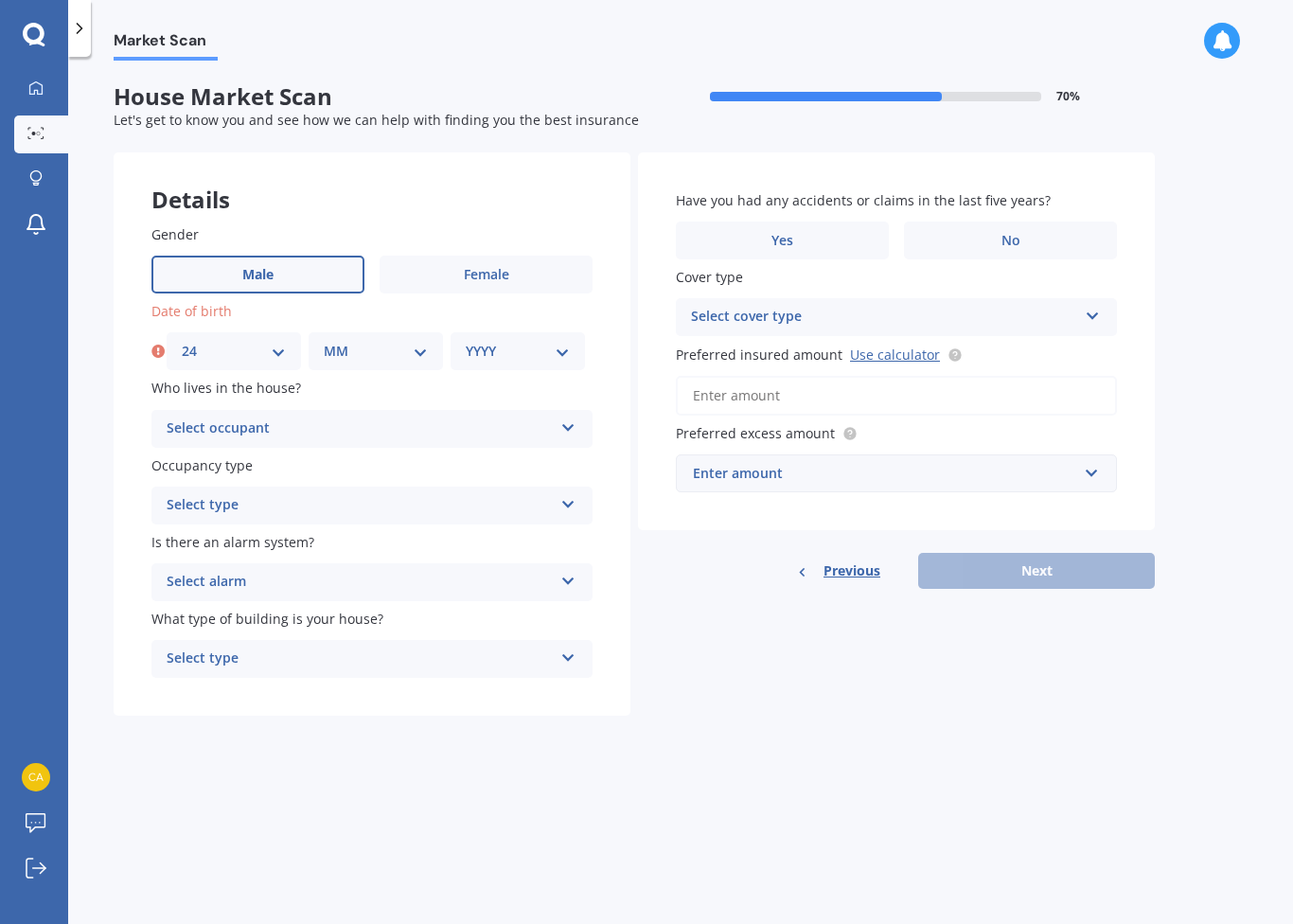click on "MM 01 02 03 04 05 06 07 08 09 10 11 12" at bounding box center [376, 351] 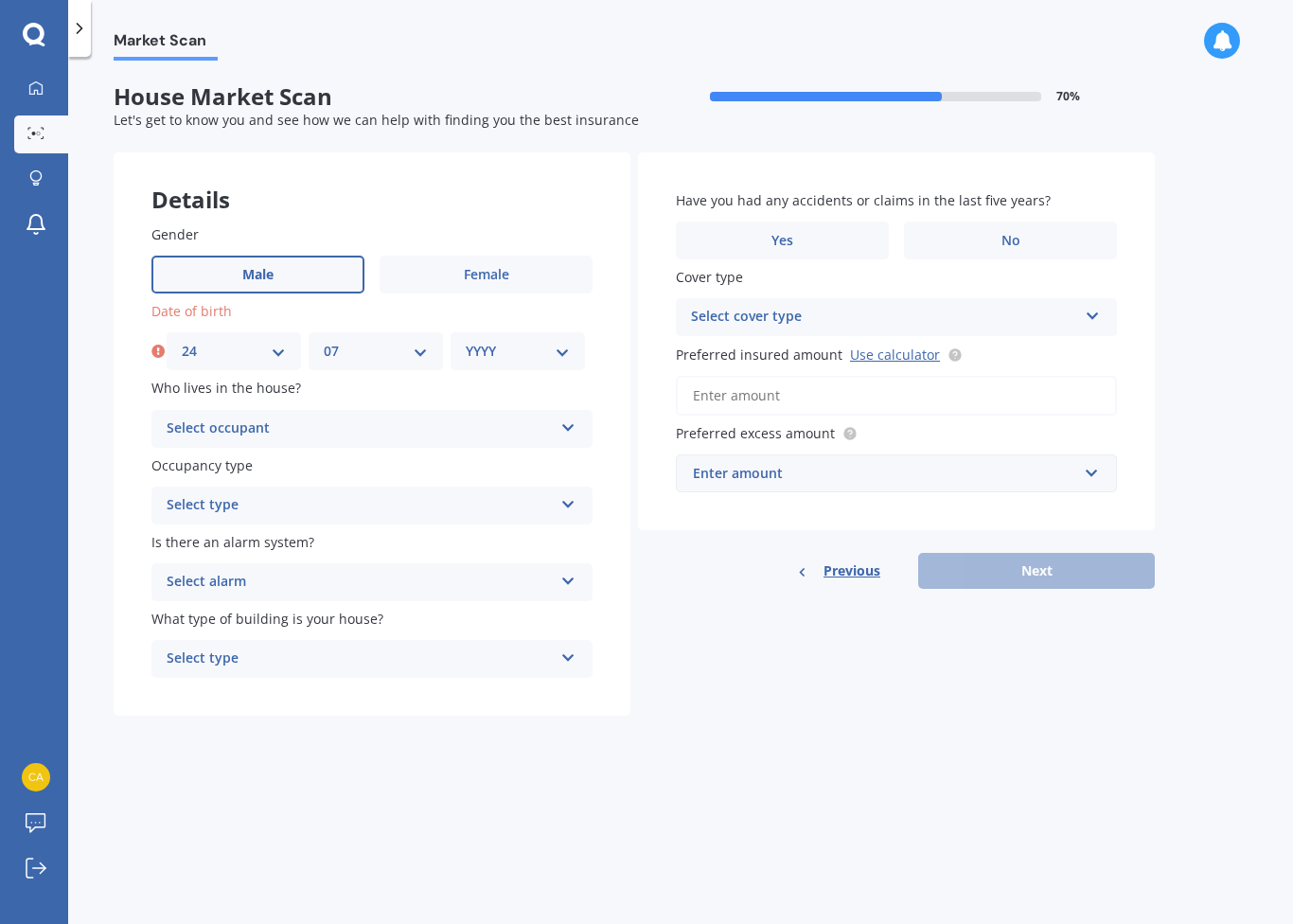 click on "YYYY 2009 2008 2007 2006 2005 2004 2003 2002 2001 2000 1999 1998 1997 1996 1995 1994 1993 1992 1991 1990 1989 1988 1987 1986 1985 1984 1983 1982 1981 1980 1979 1978 1977 1976 1975 1974 1973 1972 1971 1970 1969 1968 1967 1966 1965 1964 1963 1962 1961 1960 1959 1958 1957 1956 1955 1954 1953 1952 1951 1950 1949 1948 1947 1946 1945 1944 1943 1942 1941 1940 1939 1938 1937 1936 1935 1934 1933 1932 1931 1930 1929 1928 1927 1926 1925 1924 1923 1922 1921 1920 1919 1918 1917 1916 1915 1914 1913 1912 1911 1910" at bounding box center [518, 351] 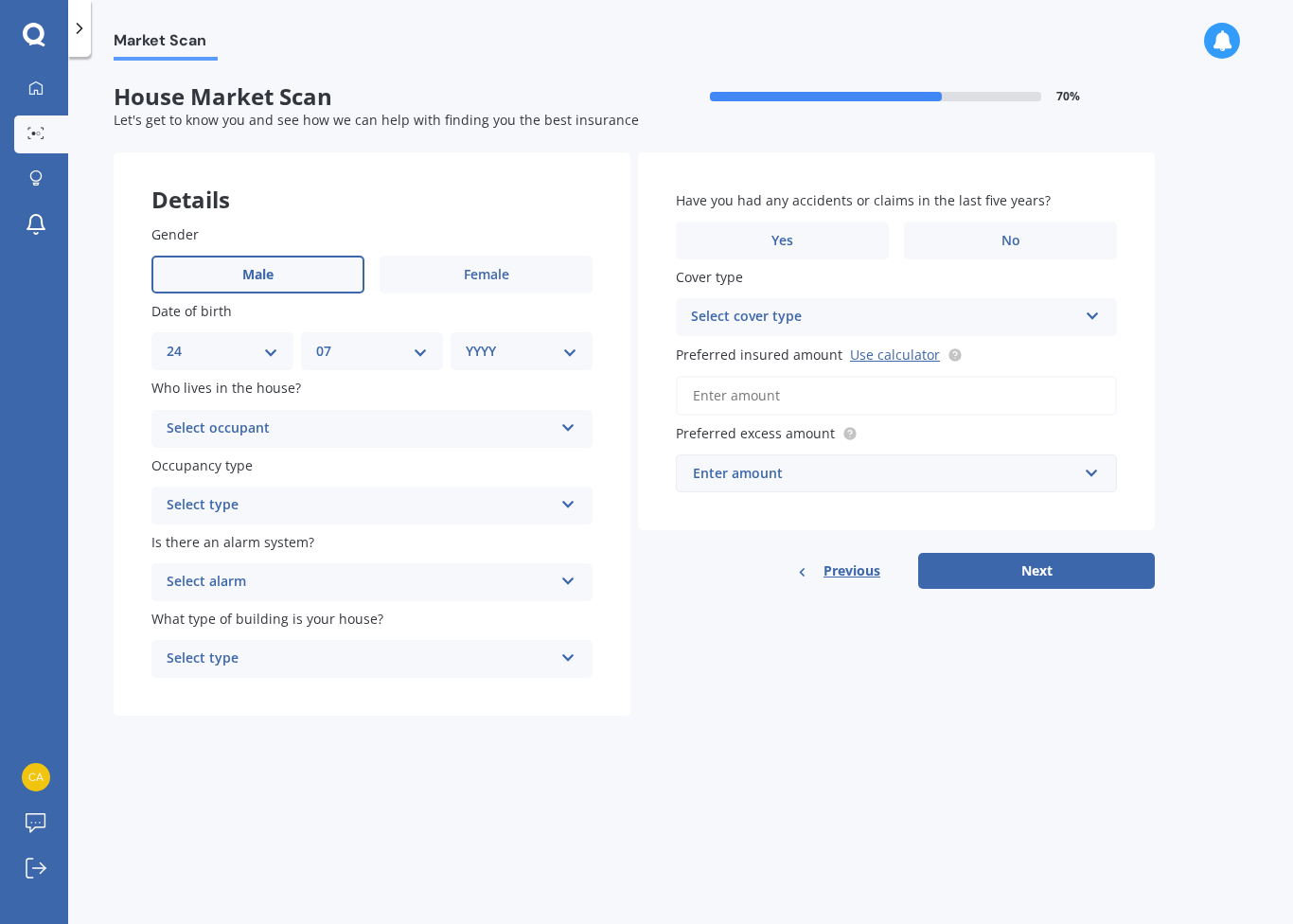 click on "Select occupant Owner Owner + Boarder" at bounding box center (372, 429) 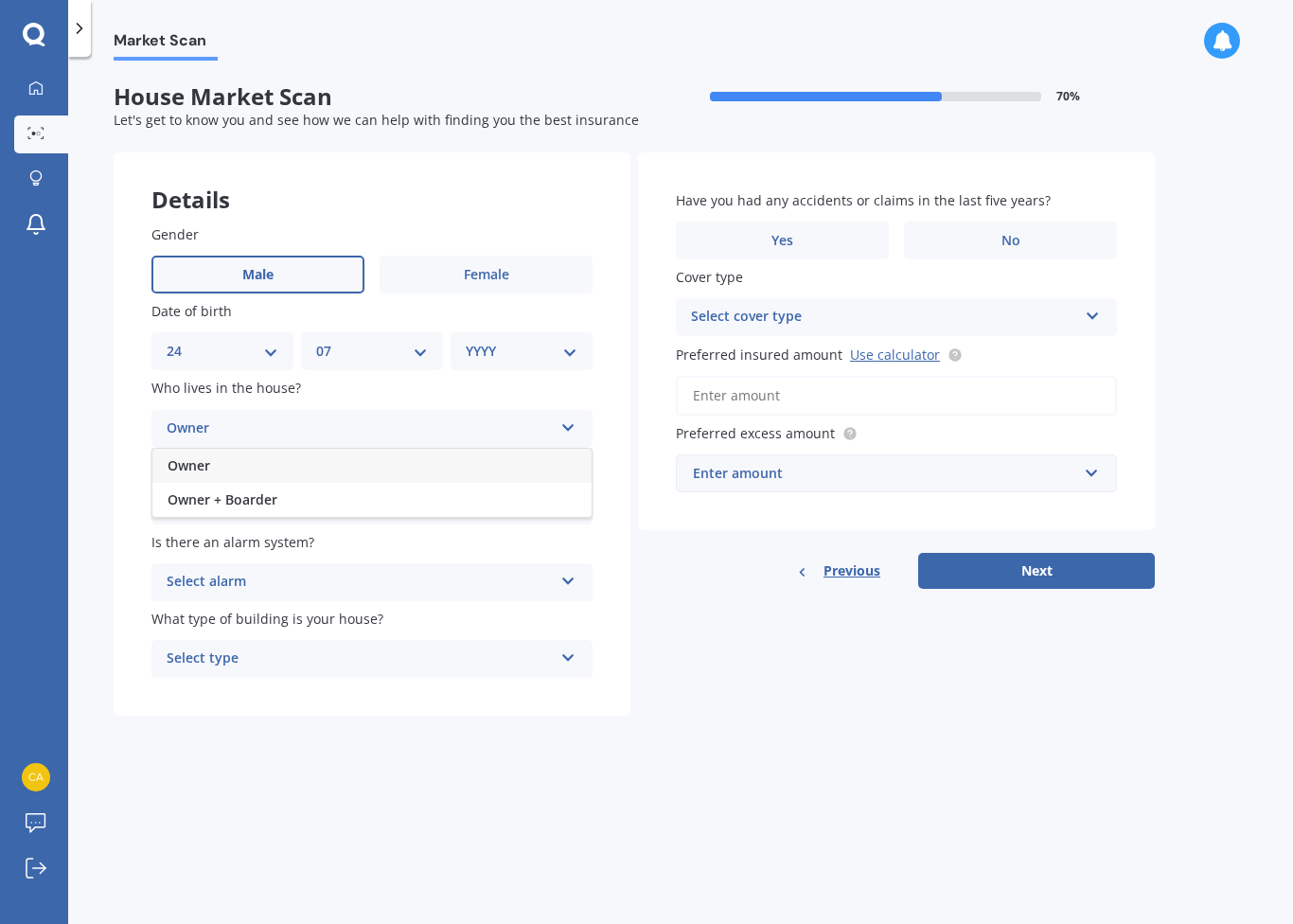click on "Owner" at bounding box center (372, 466) 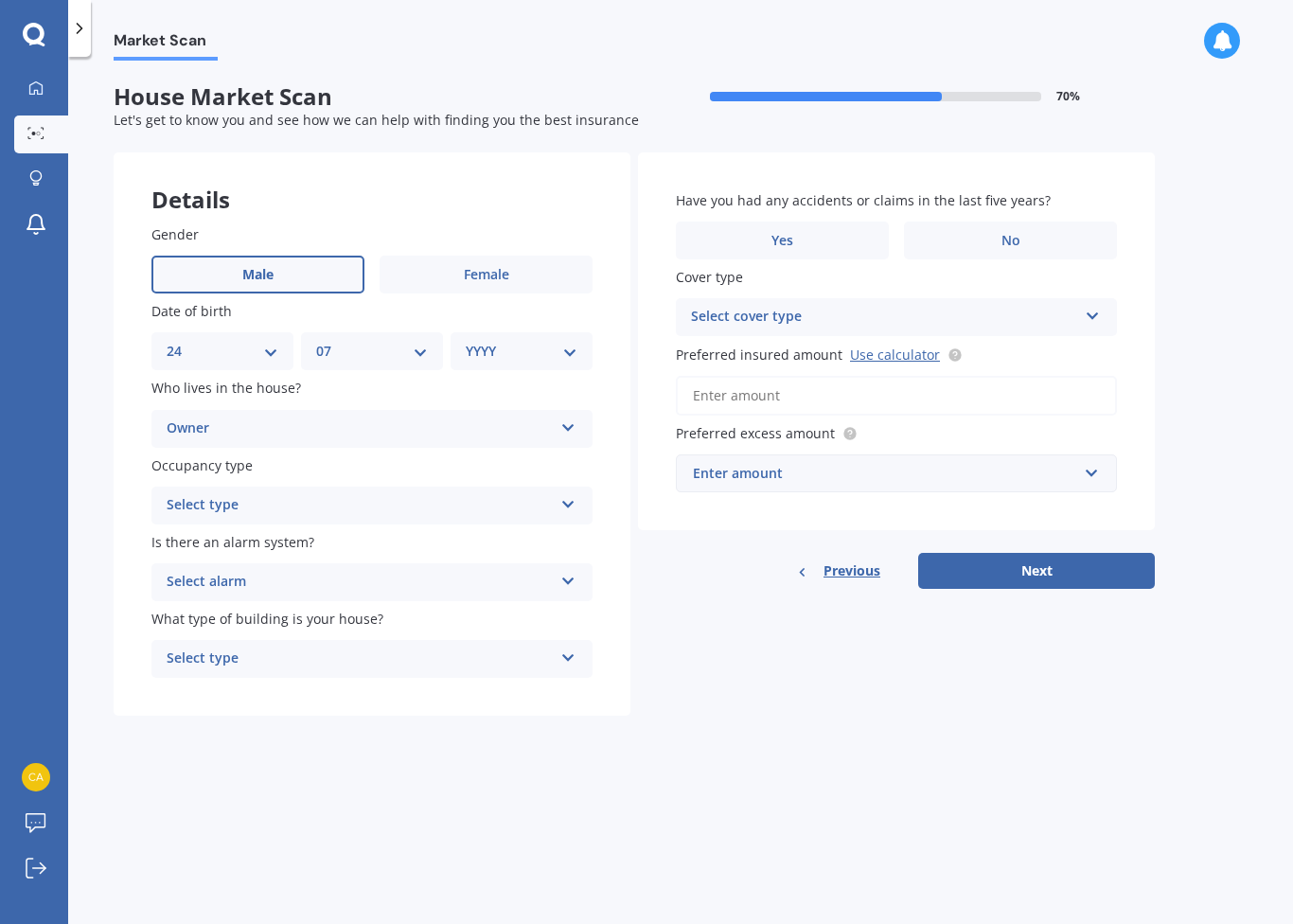 click on "Select type" at bounding box center [360, 506] 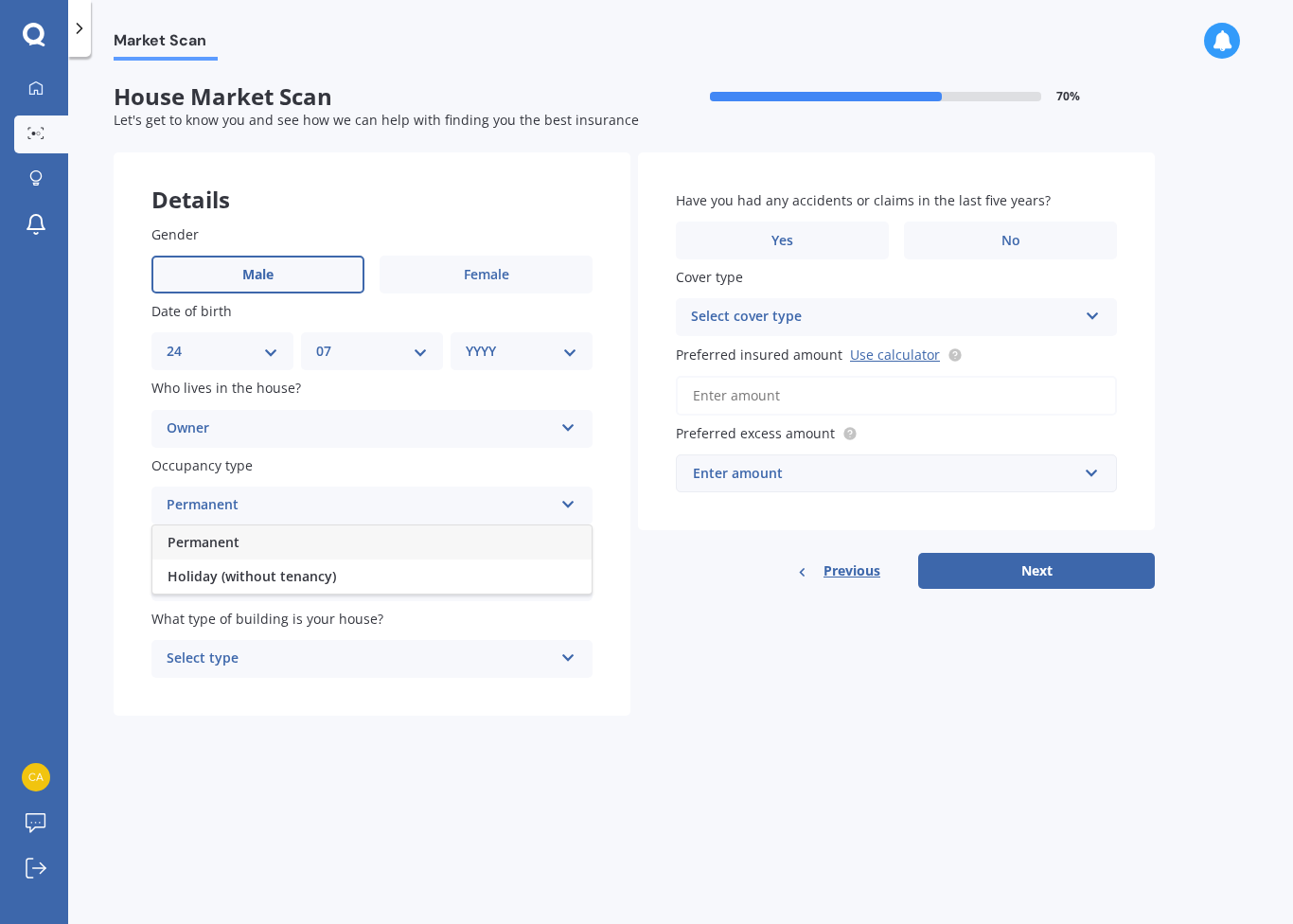 click on "Permanent" at bounding box center [372, 542] 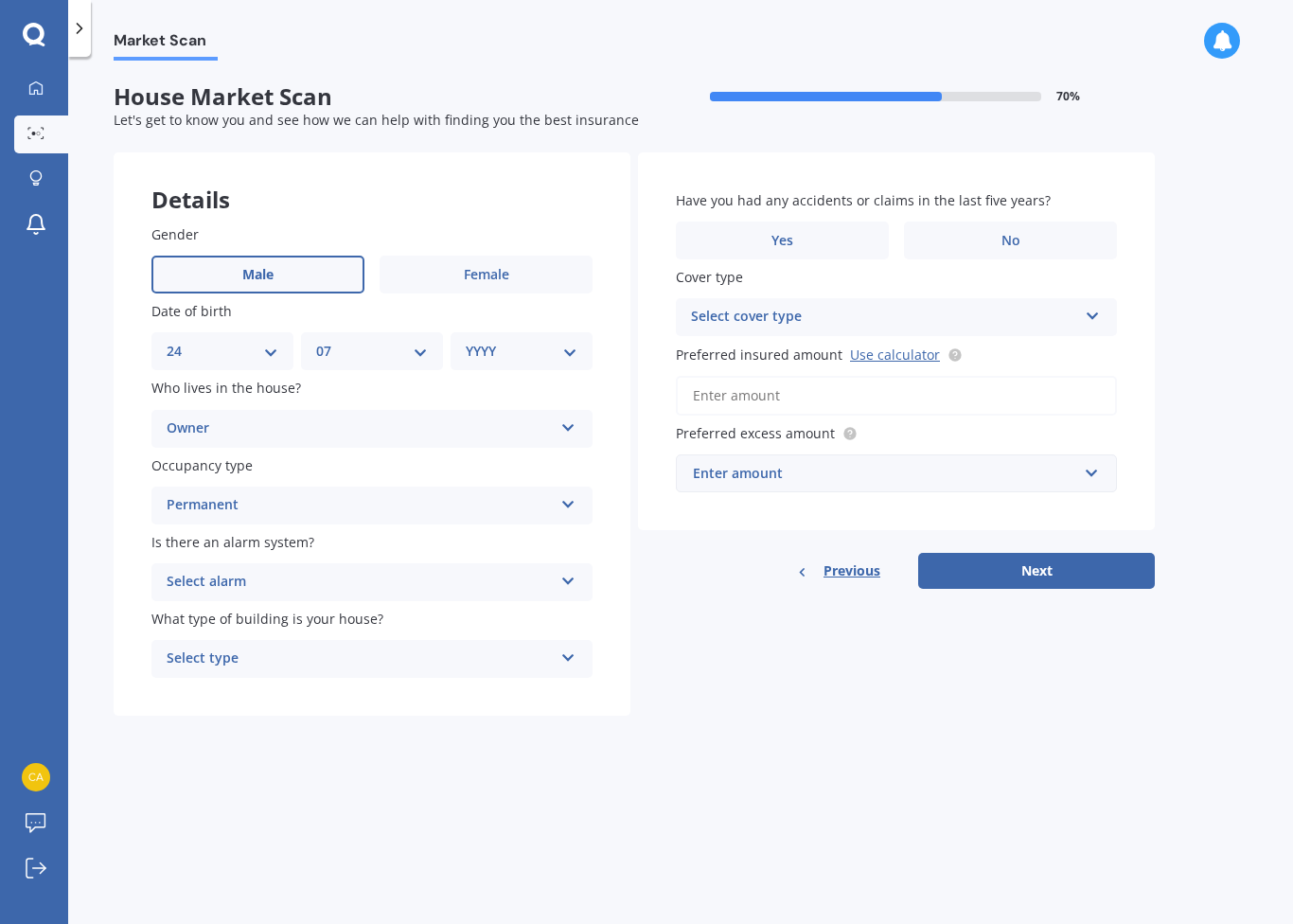 click at bounding box center (568, 424) 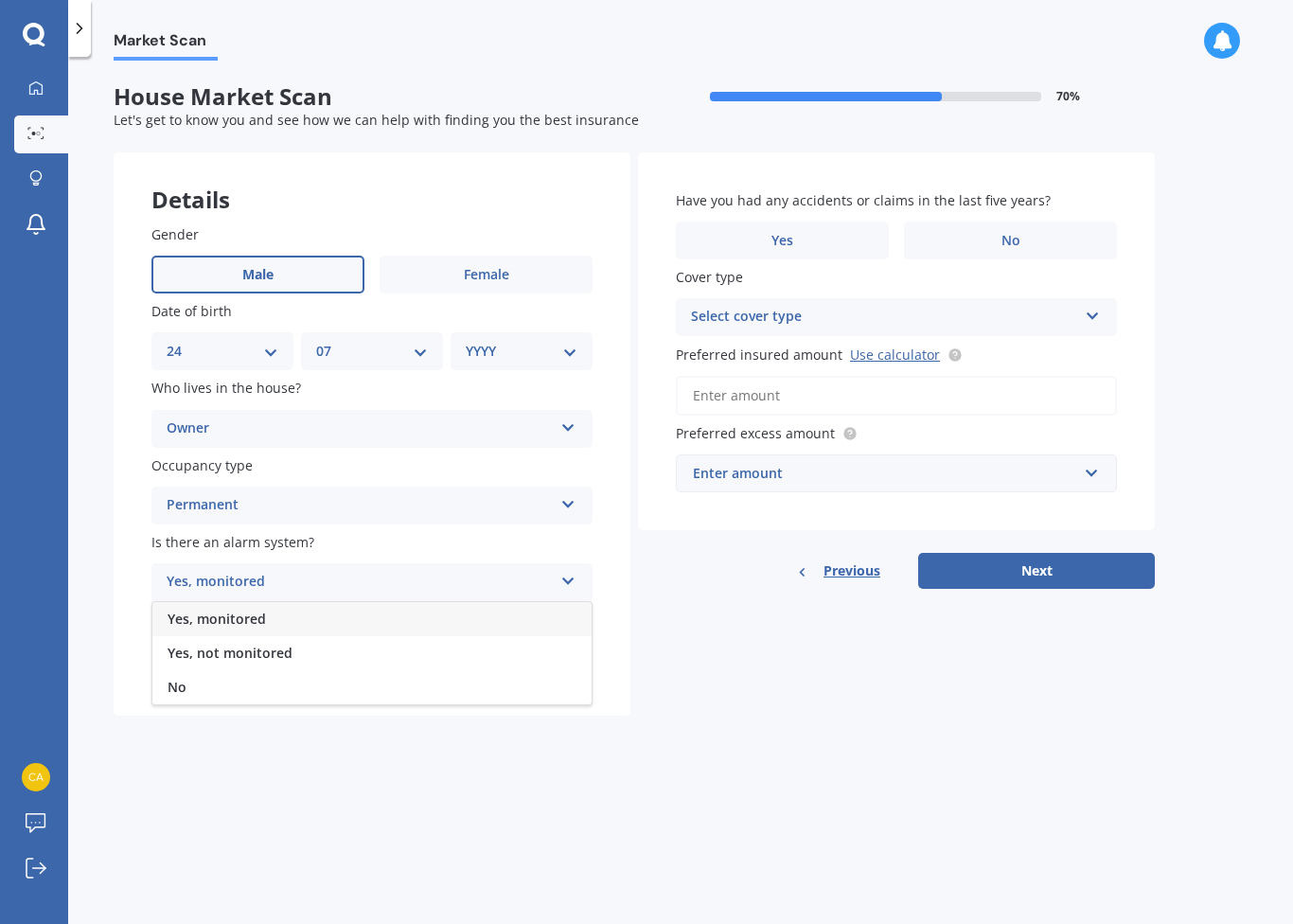 click on "Yes, not monitored" at bounding box center [217, 618] 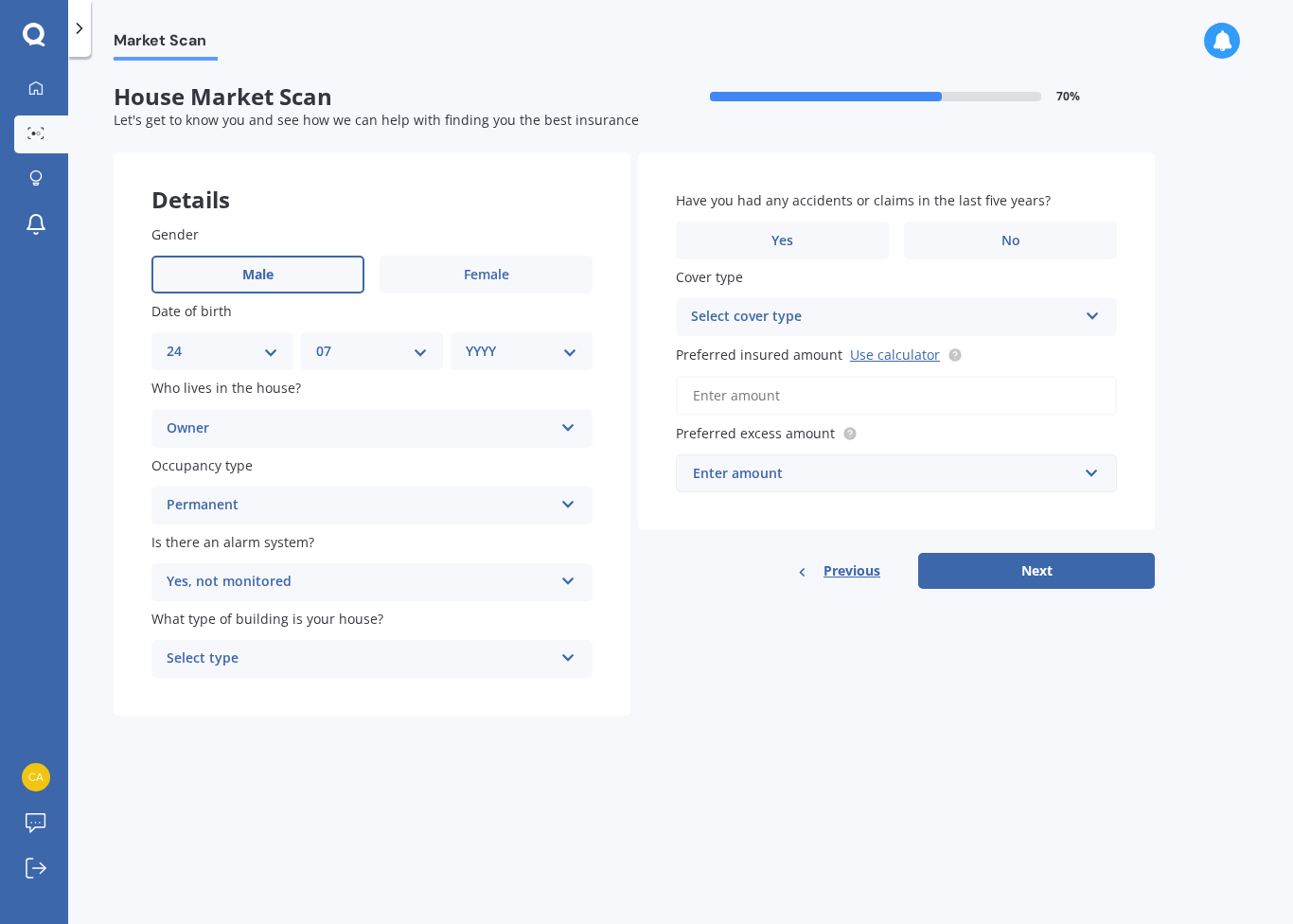 click on "Select type" at bounding box center (360, 659) 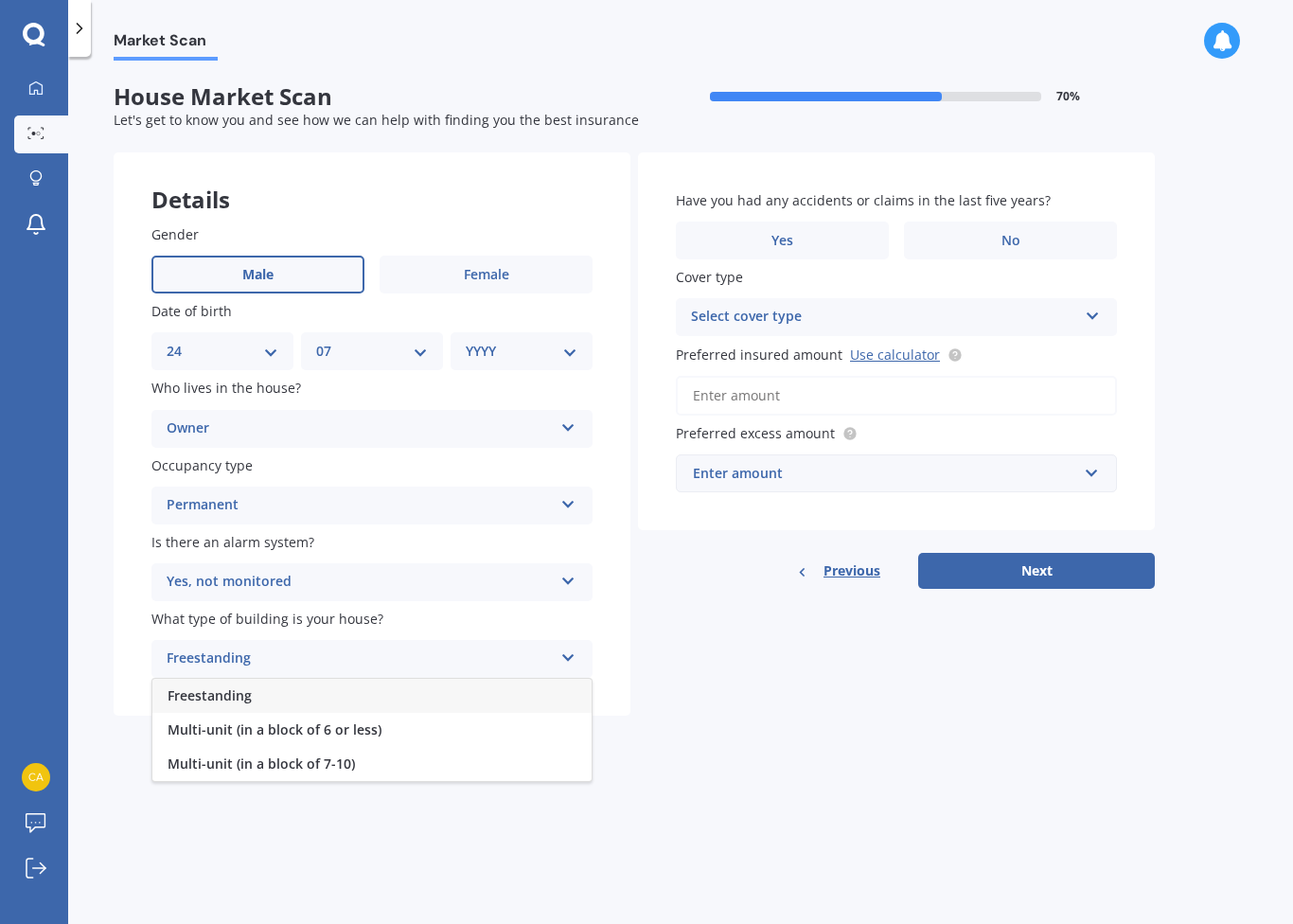 click on "Freestanding" at bounding box center (372, 696) 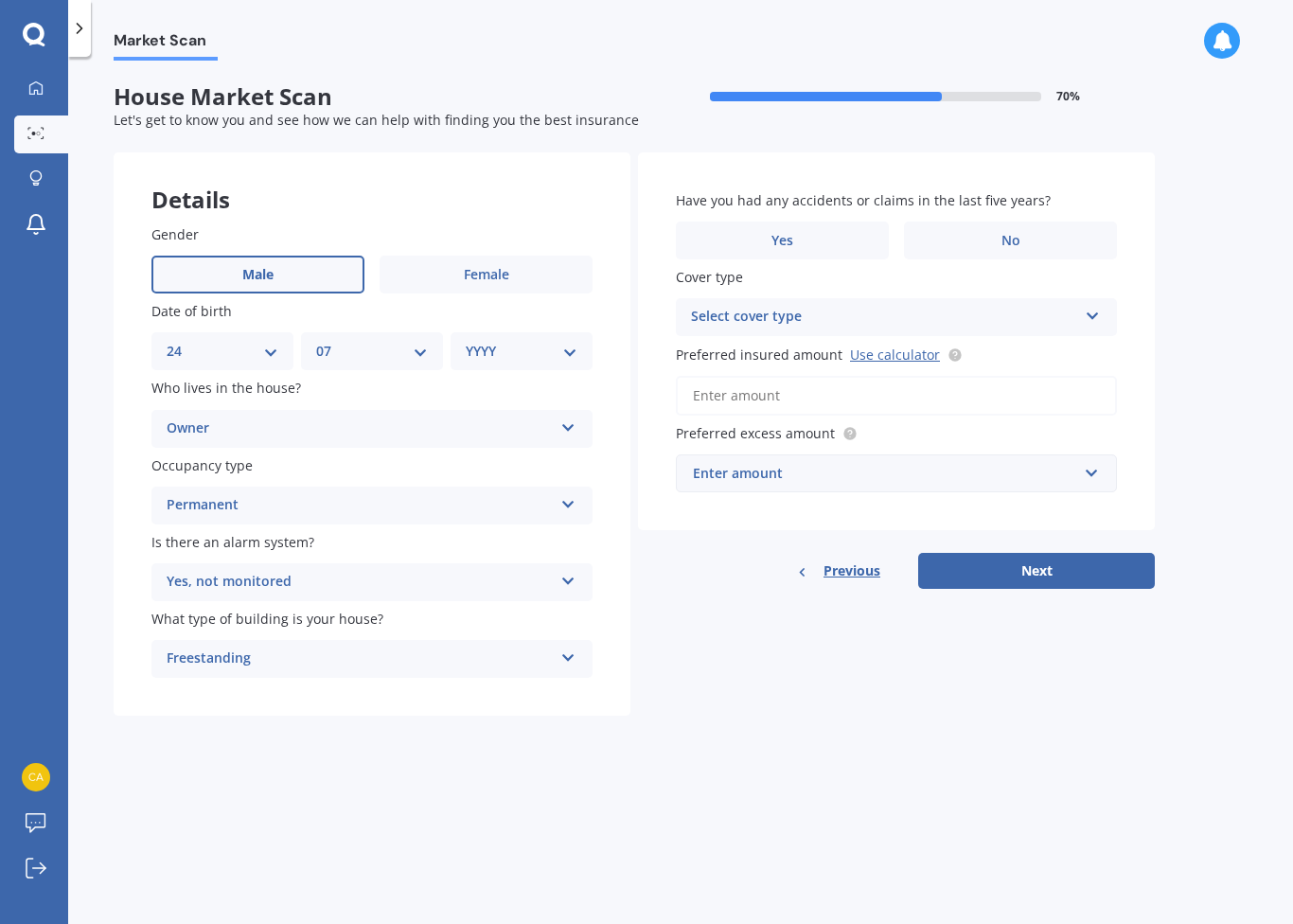 click on "No" at bounding box center [486, 275] 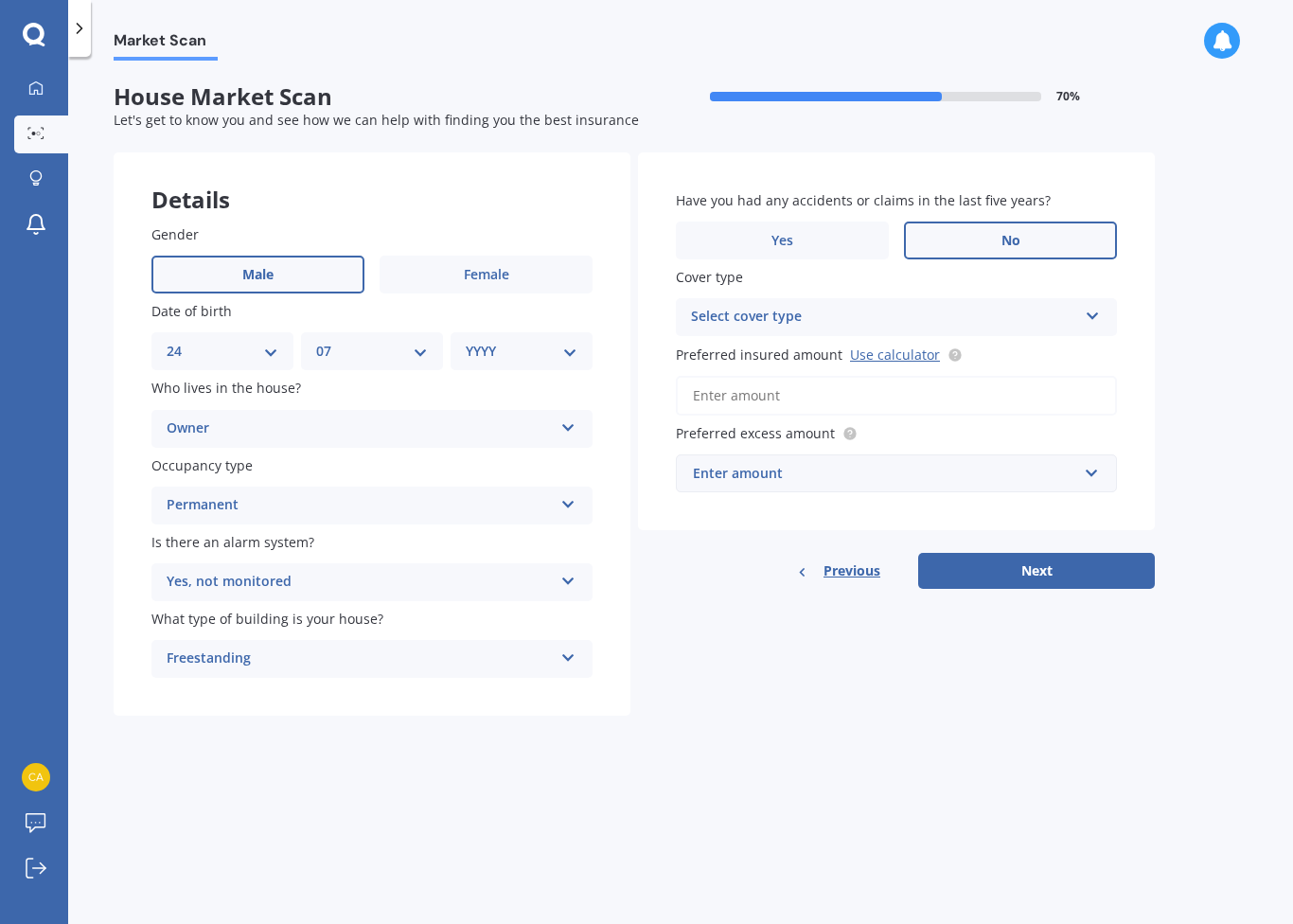 click on "Yes" at bounding box center [257, 275] 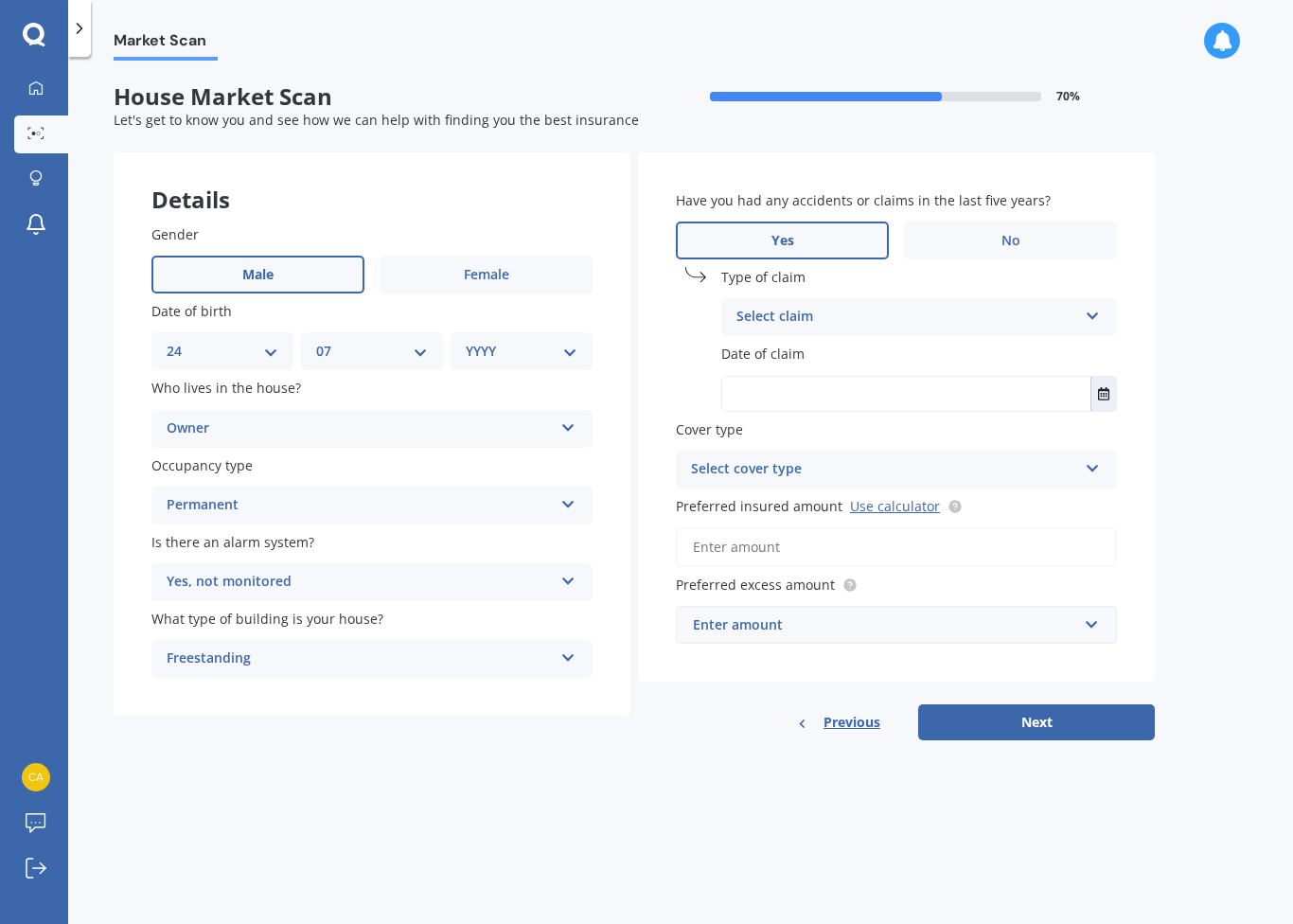 click at bounding box center (1092, 312) 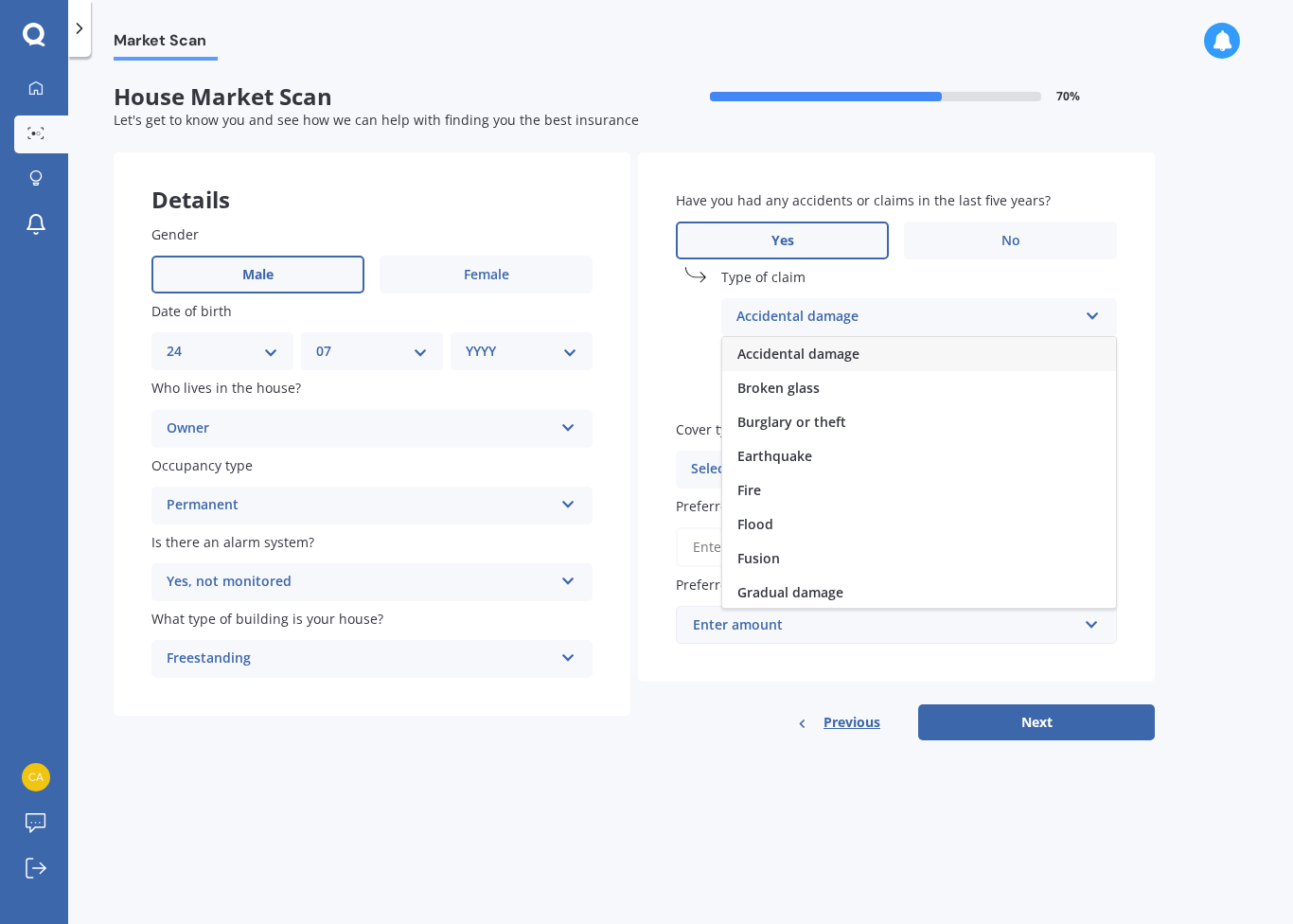 scroll, scrollTop: 0, scrollLeft: 0, axis: both 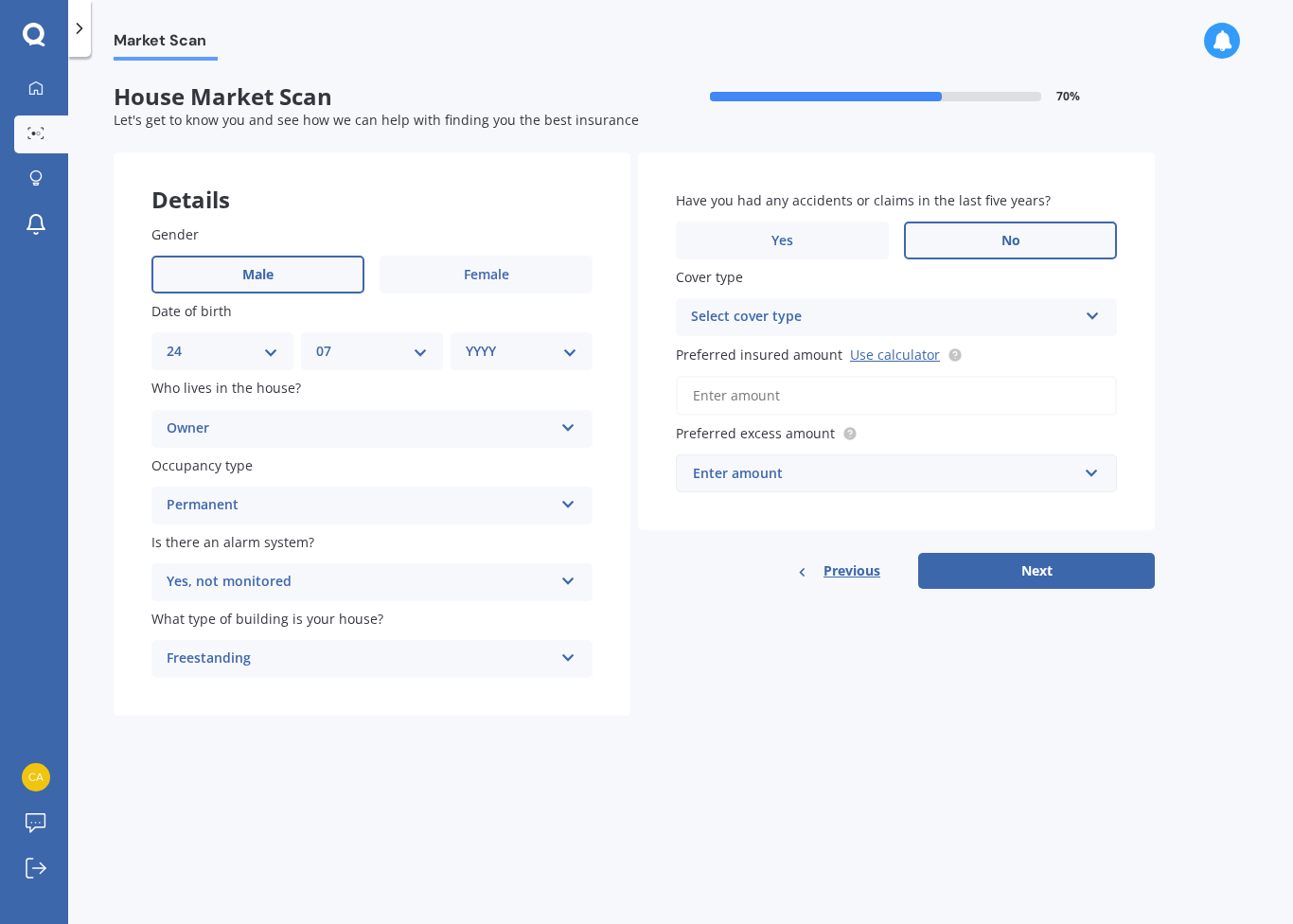 click on "No" at bounding box center [257, 275] 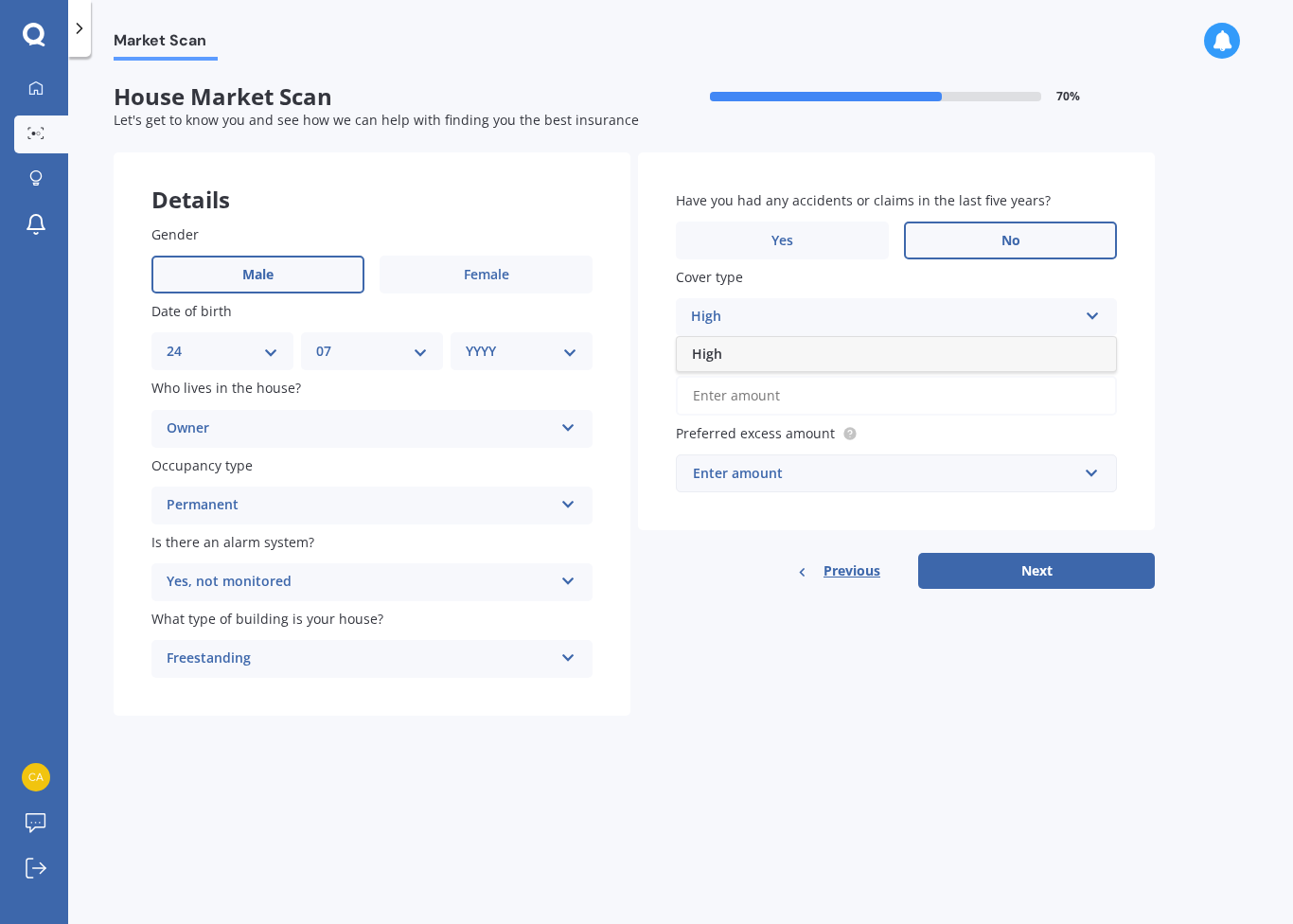 click on "High" at bounding box center [896, 354] 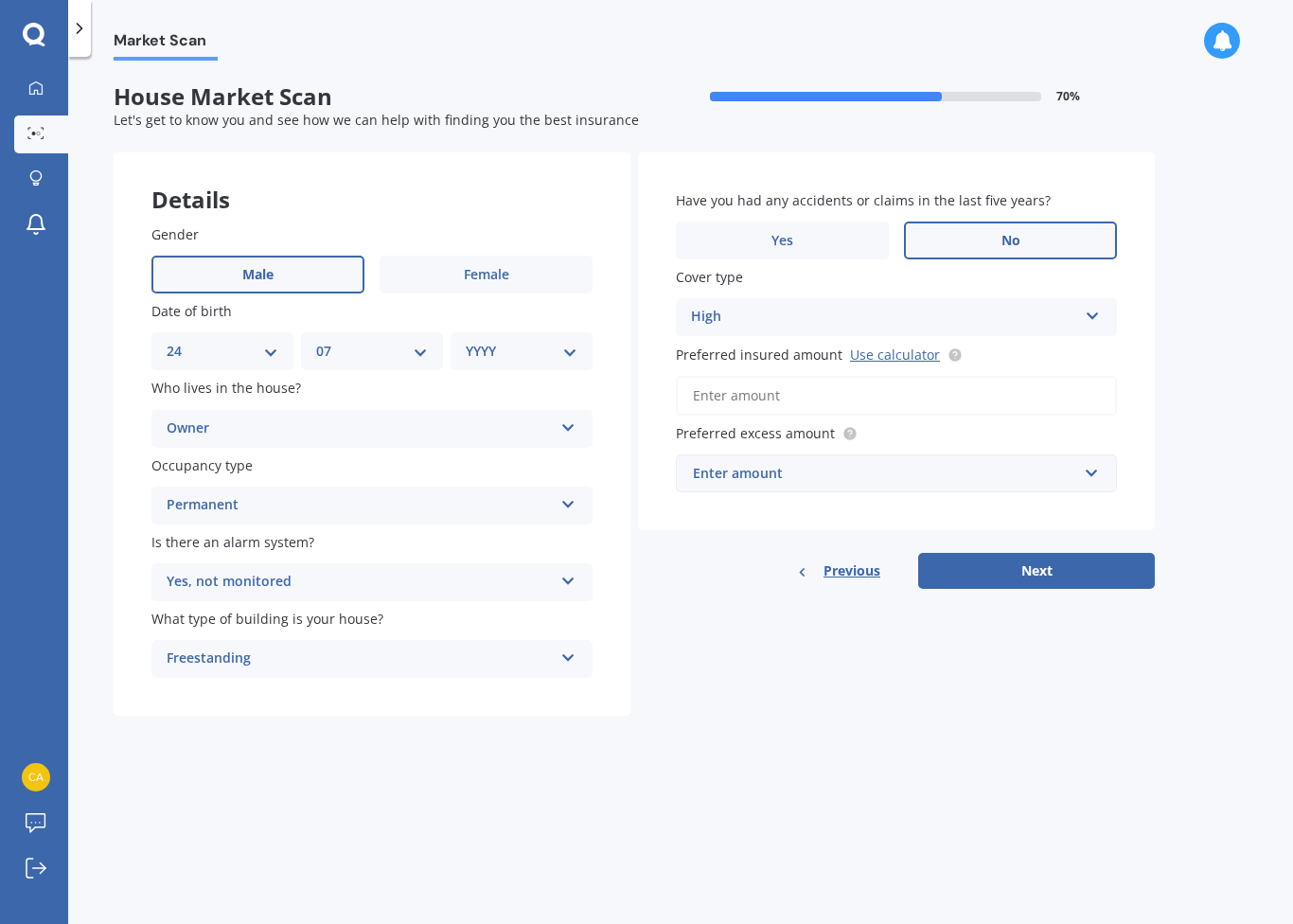 click on "High" at bounding box center (360, 429) 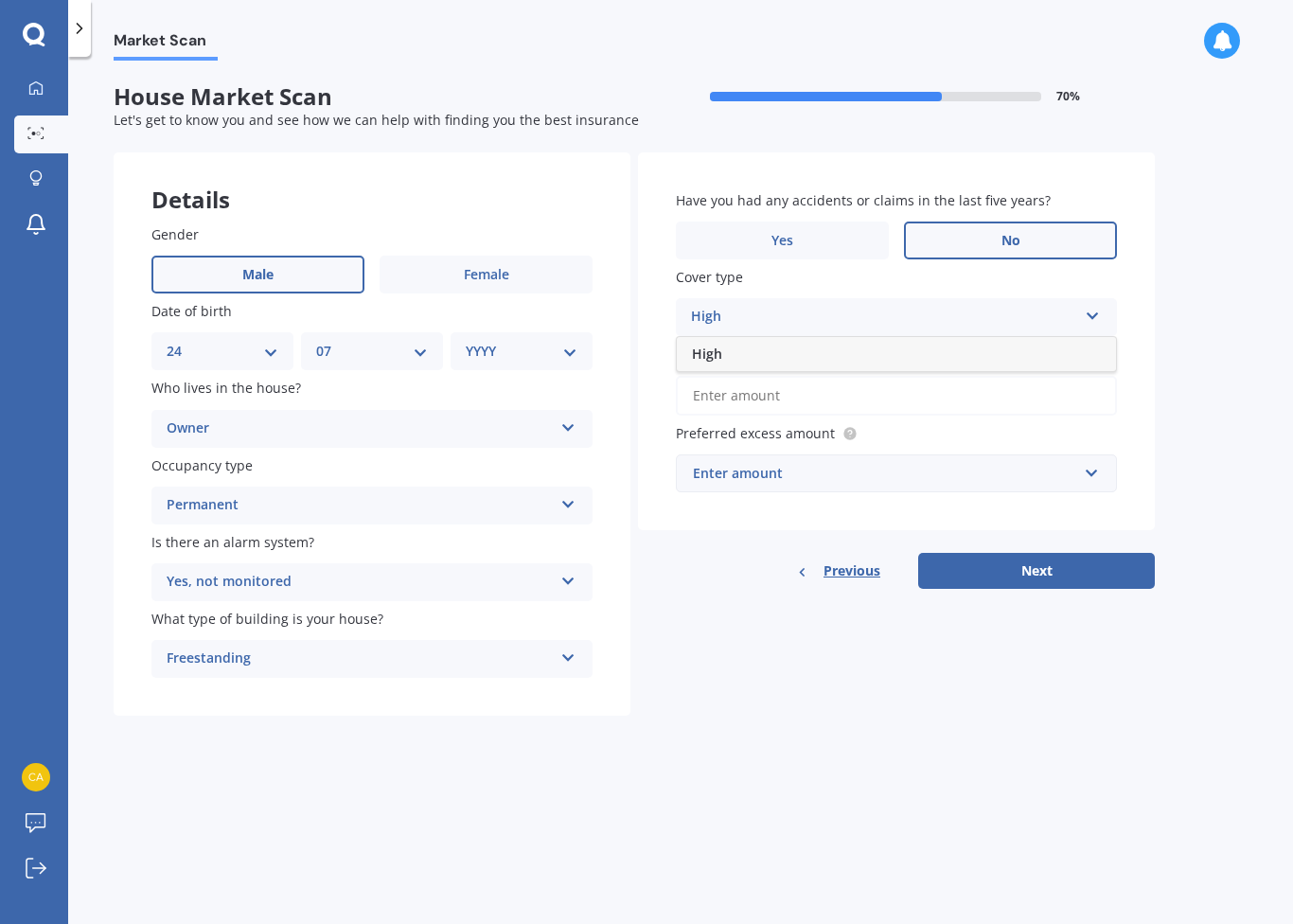 click on "High" at bounding box center [884, 317] 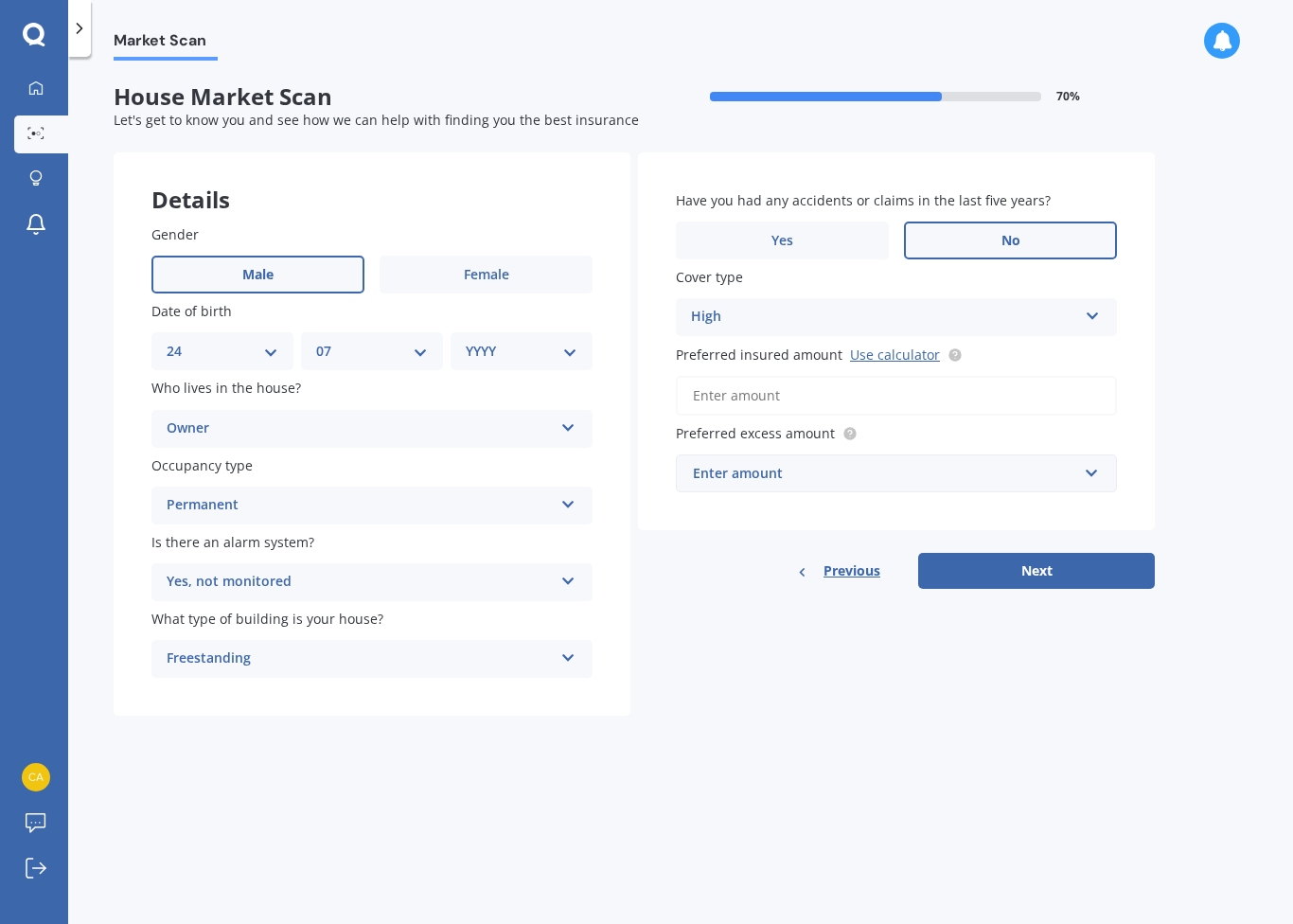 click on "Preferred insured amount Use calculator" at bounding box center [896, 396] 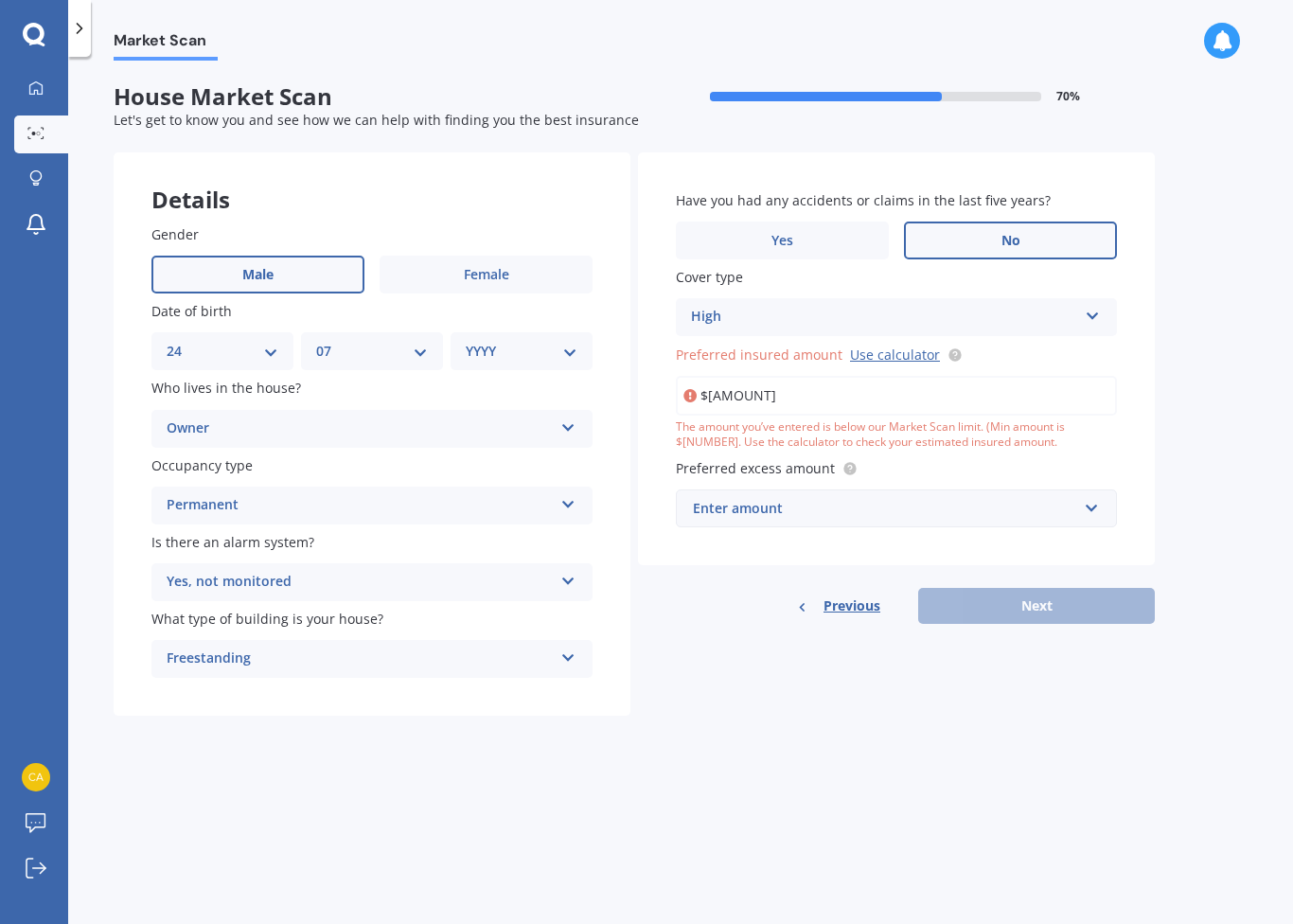 type on "$30" 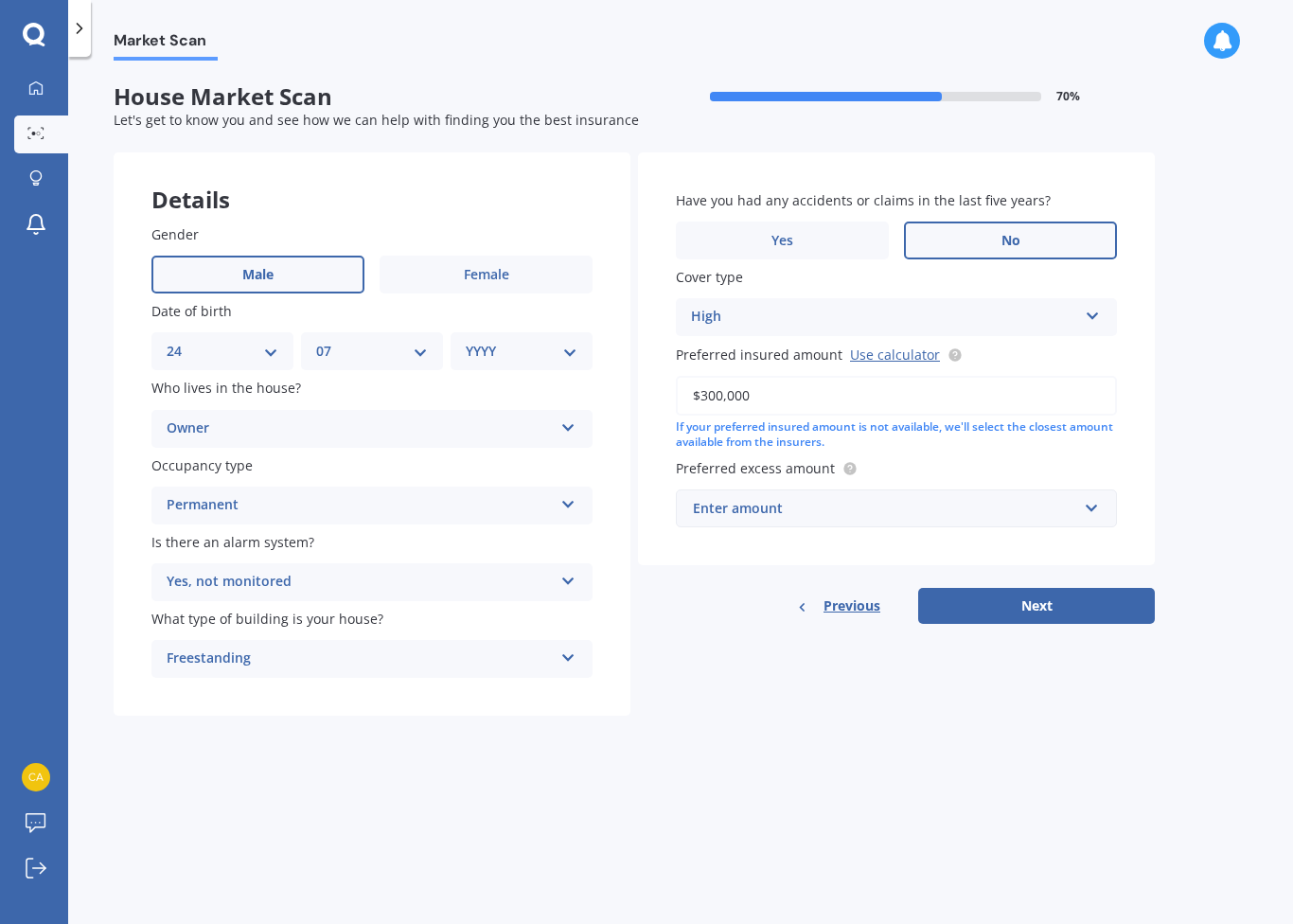 click on "Details Gender Male Female Date of birth DD 01 02 03 04 05 06 07 08 09 10 11 12 13 14 15 16 17 18 19 20 21 22 23 24 25 26 27 28 29 30 31 MM 01 02 03 04 05 06 07 08 09 10 11 12 YYYY 2009 2008 2007 2006 2005 2004 2003 2002 2001 2000 1999 1998 1997 1996 1995 1994 1993 1992 1991 1990 1989 1988 1987 1986 1985 1984 1983 1982 1981 1980 1979 1978 1977 1976 1975 1974 1973 1972 1971 1970 1969 1968 1967 1966 1965 1964 1963 1962 1961 1960 1959 1958 1957 1956 1955 1954 1953 1952 1951 1950 1949 1948 1947 1946 1945 1944 1943 1942 1941 1940 1939 1938 1937 1936 1935 1934 1933 1932 1931 1930 1929 1928 1927 1926 1925 1924 1923 1922 1921 1920 1919 1918 1917 1916 1915 1914 1913 1912 1911 1910 Who lives in the house? Owner Owner Owner + Boarder Occupancy type Permanent Permanent Holiday (without tenancy) Is there an alarm system? Yes, not monitored Yes, monitored Yes, not monitored No Freestanding Freestanding Yes" at bounding box center [681, 494] 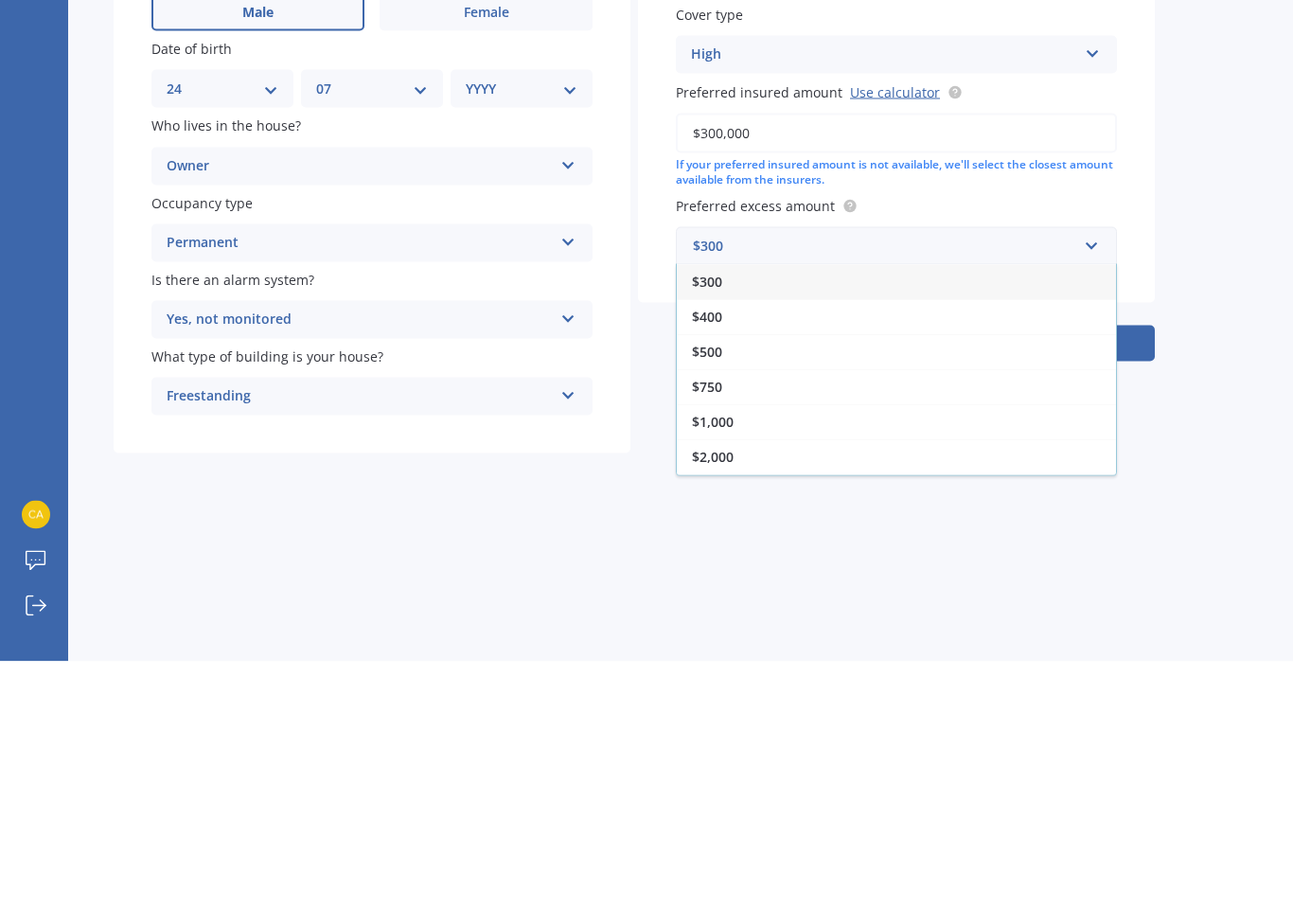 click on "$500" at bounding box center [896, 613] 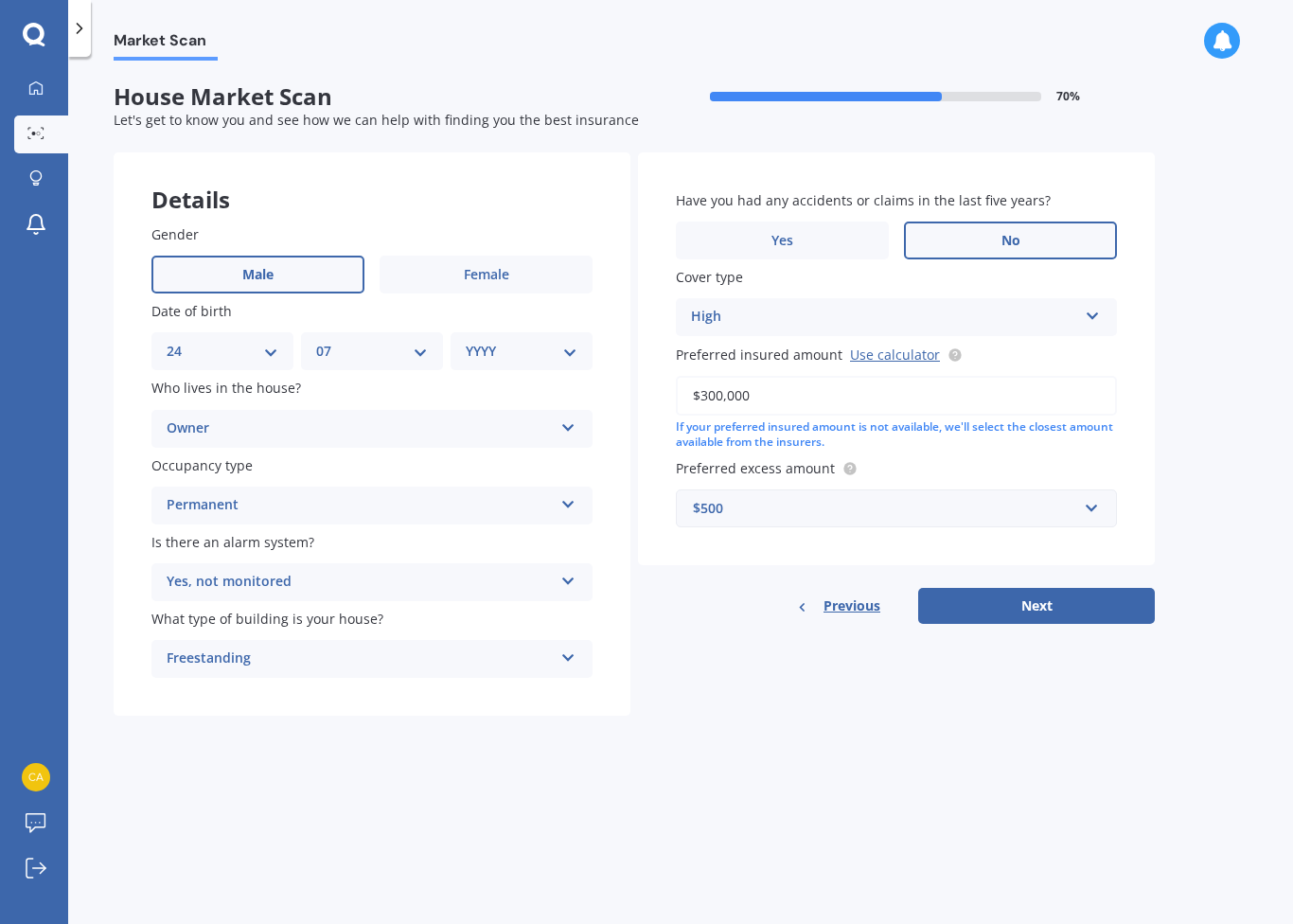 click on "Next" at bounding box center [1036, 606] 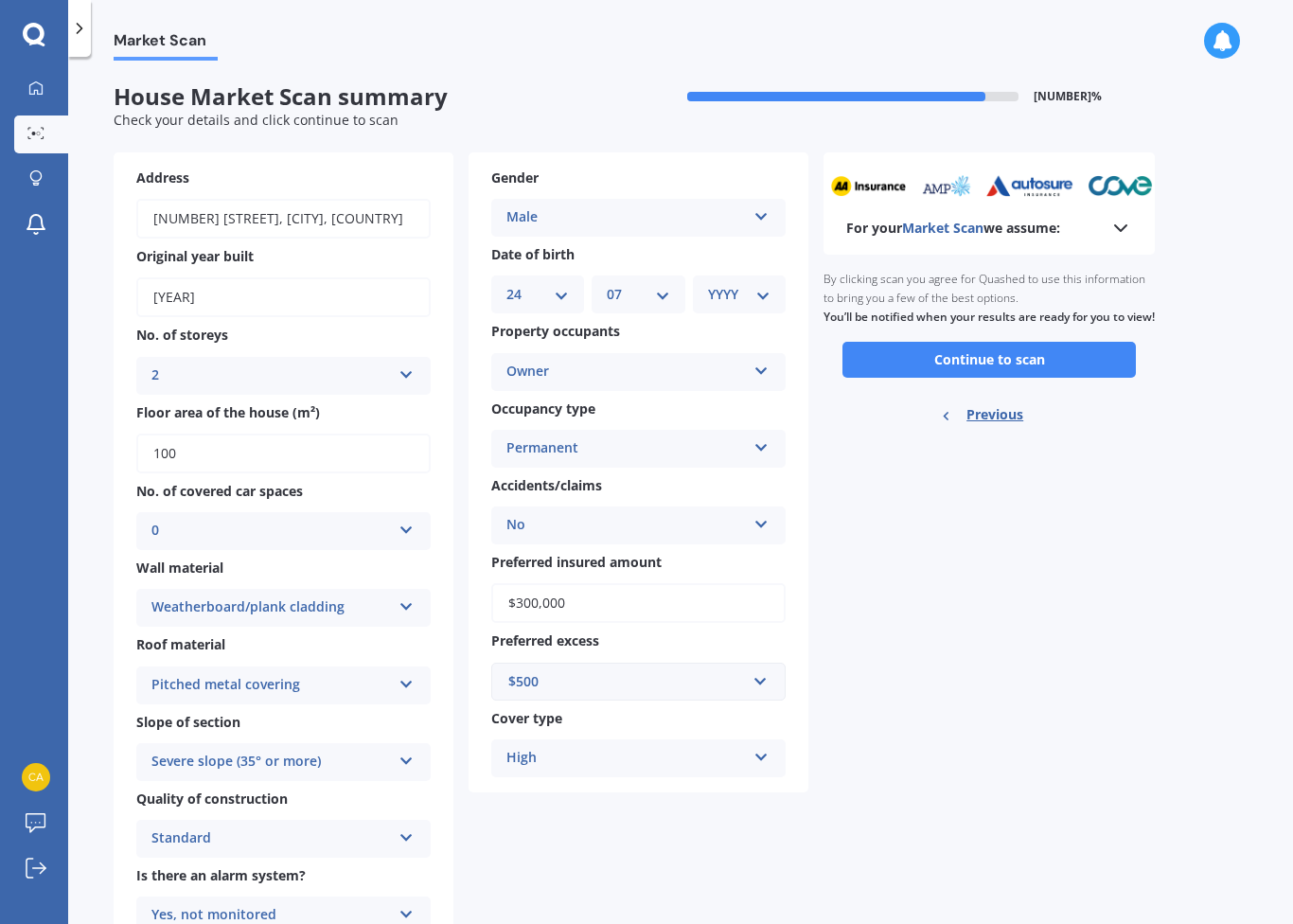 scroll, scrollTop: 0, scrollLeft: 0, axis: both 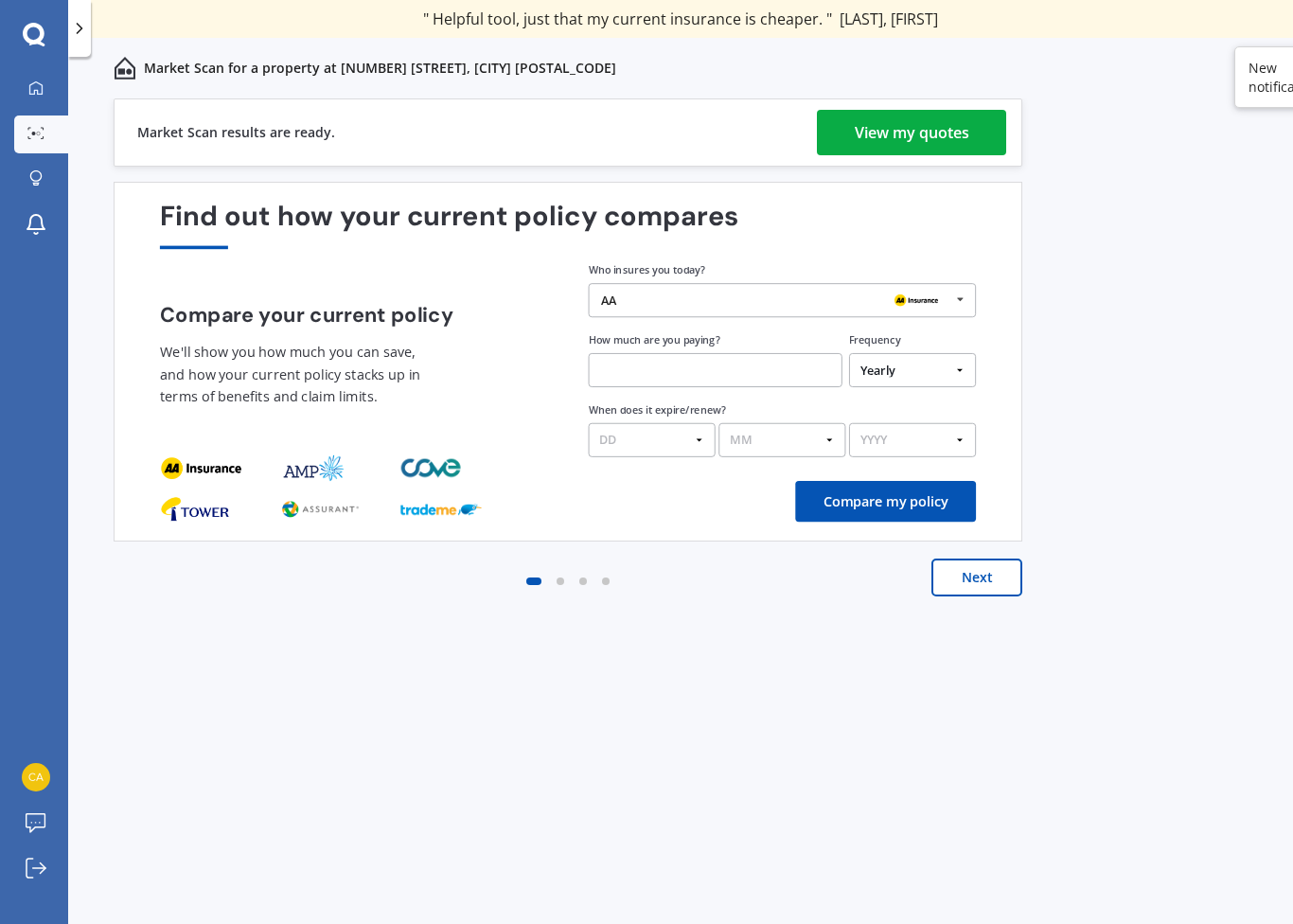 click on "View my quotes" at bounding box center [912, 133] 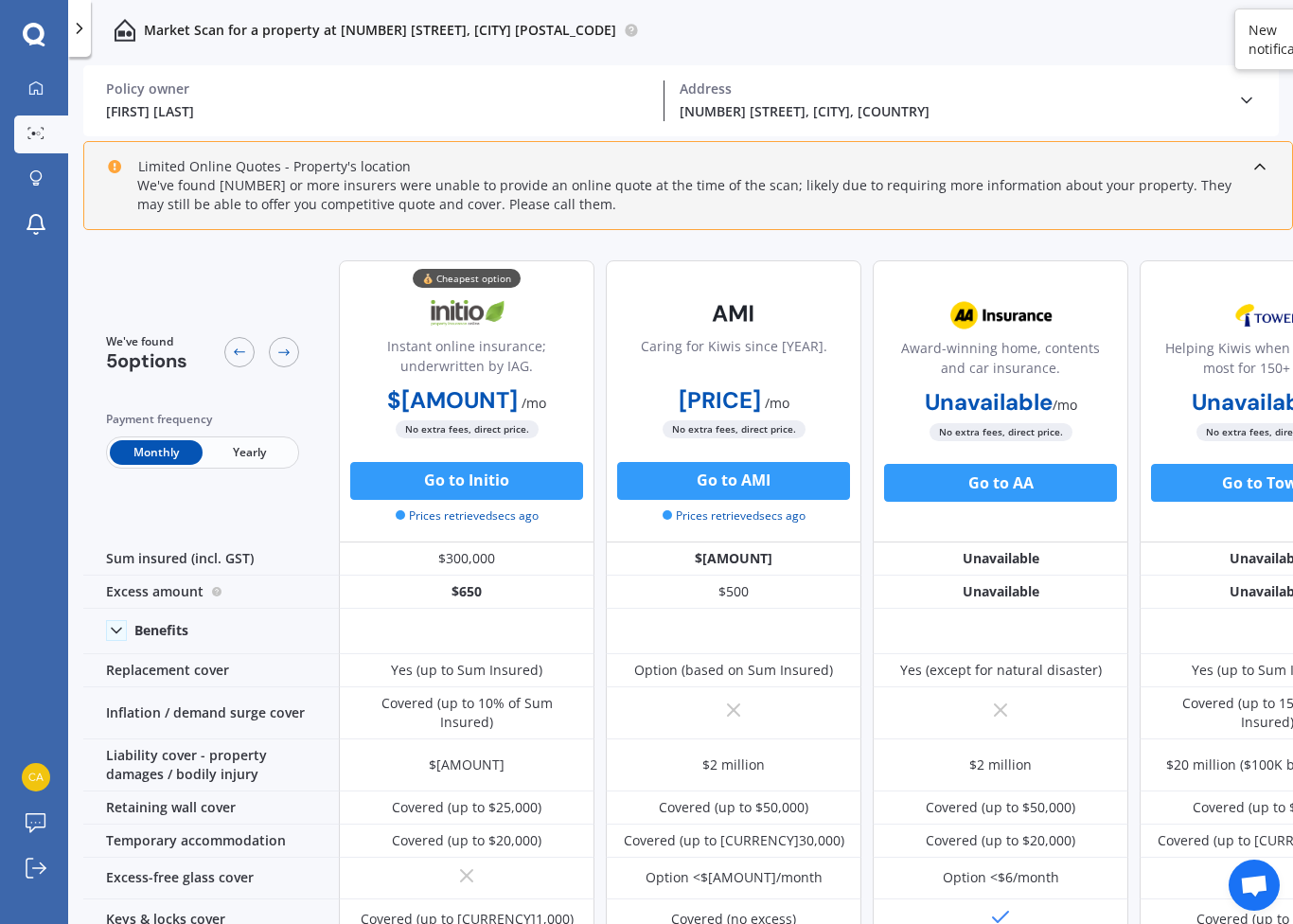 scroll, scrollTop: 0, scrollLeft: 0, axis: both 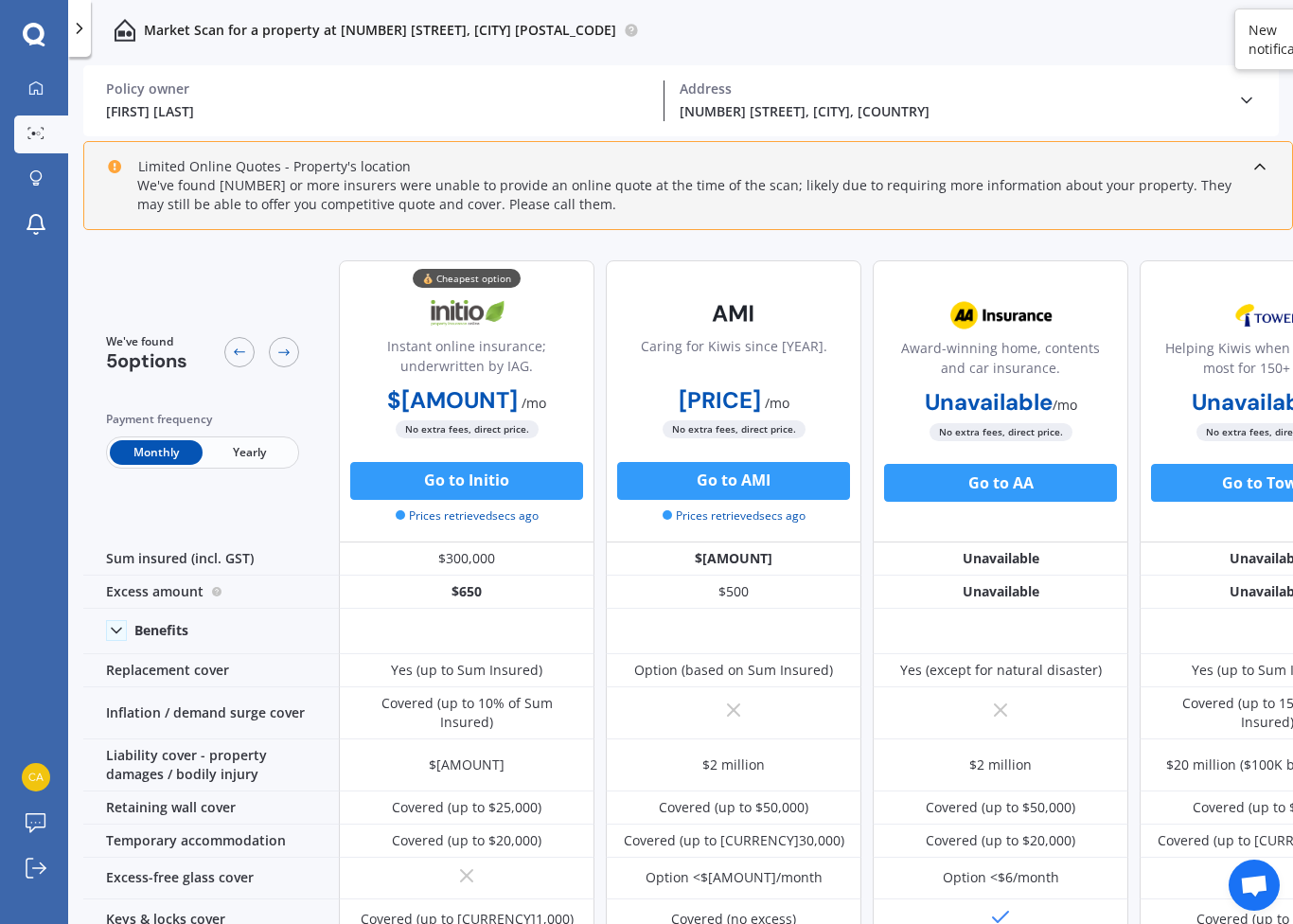 click on "Yearly" at bounding box center [249, 453] 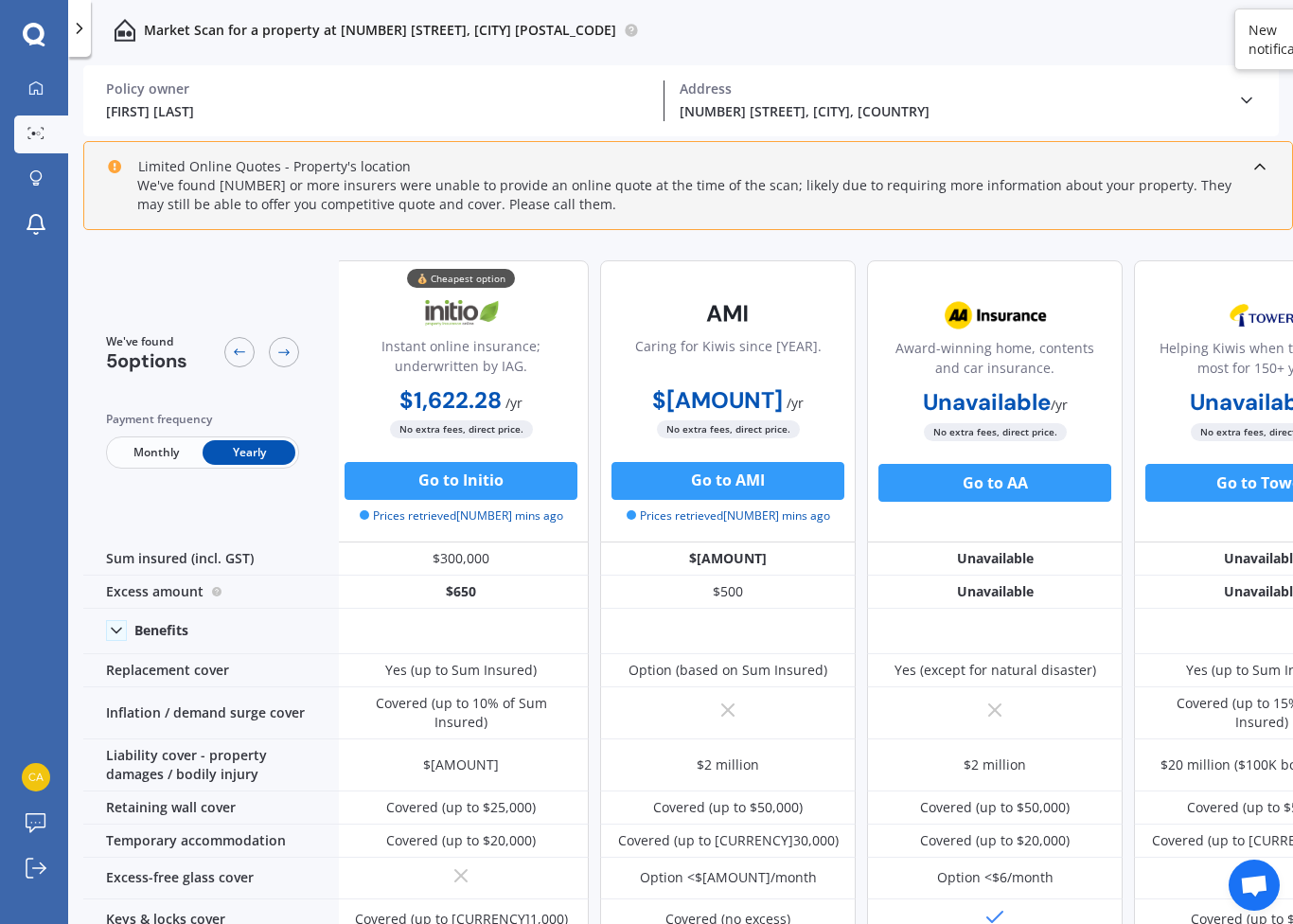 scroll, scrollTop: 0, scrollLeft: 6, axis: horizontal 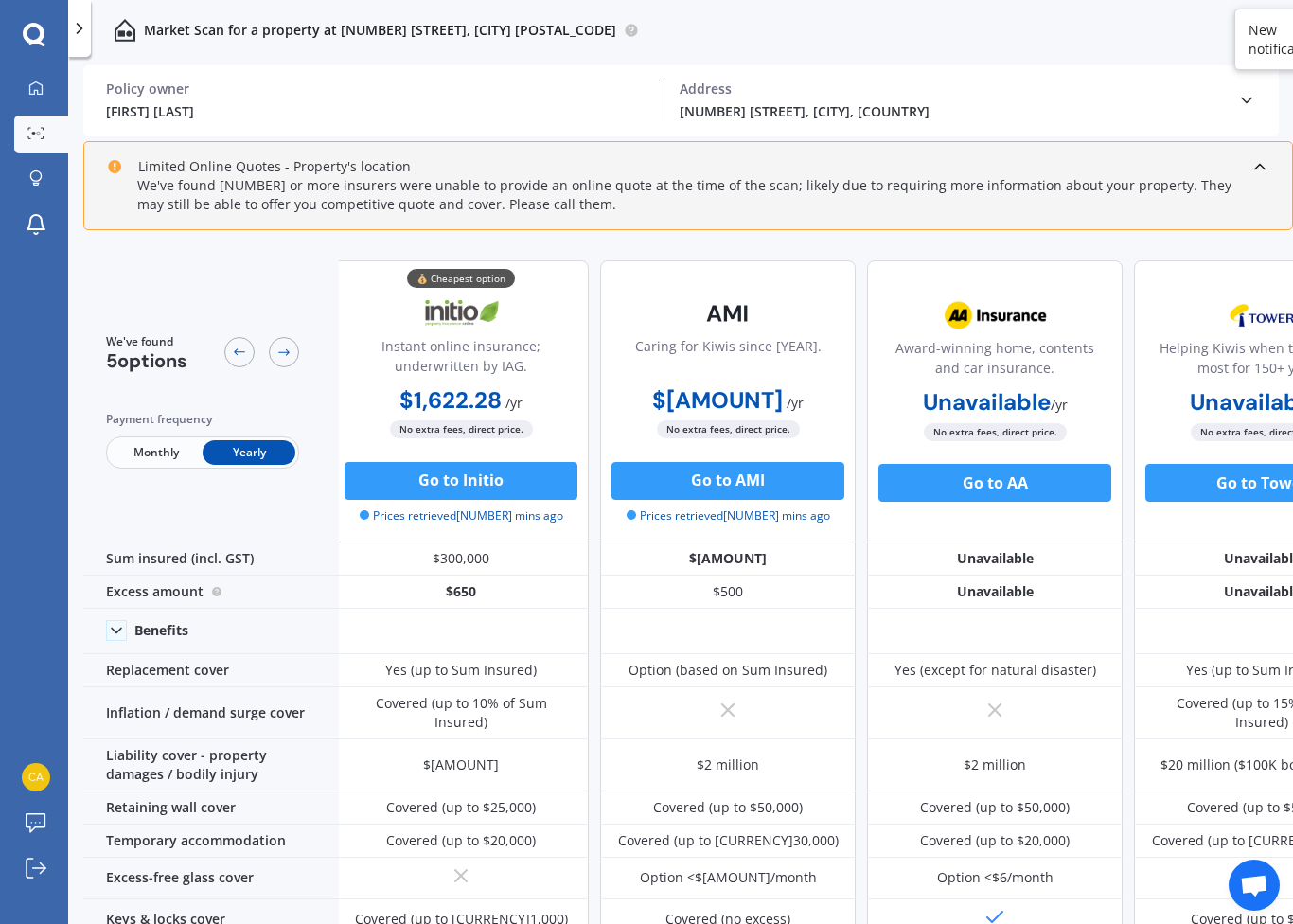 click at bounding box center [1260, 167] 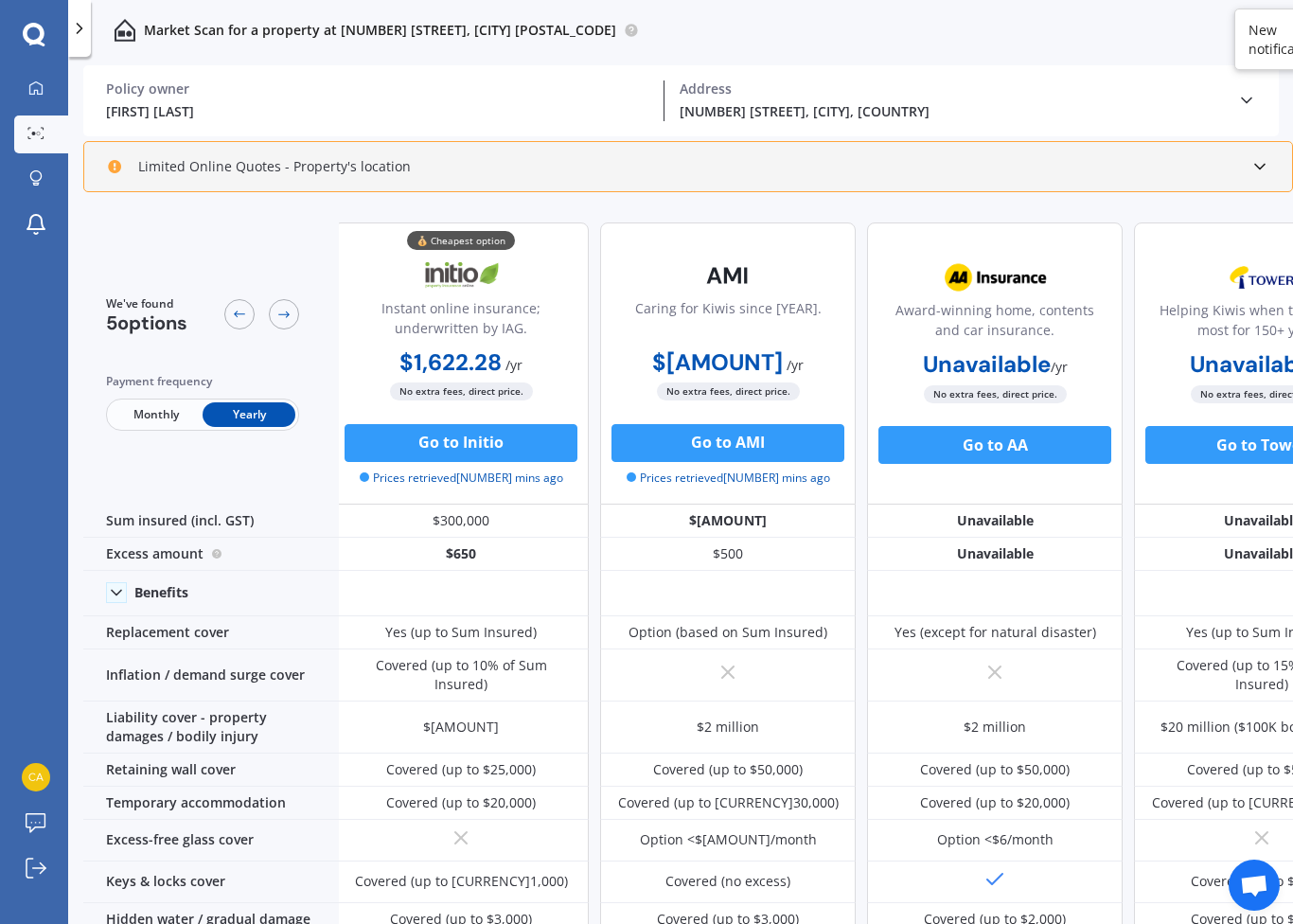 click on "Monthly" at bounding box center (156, 415) 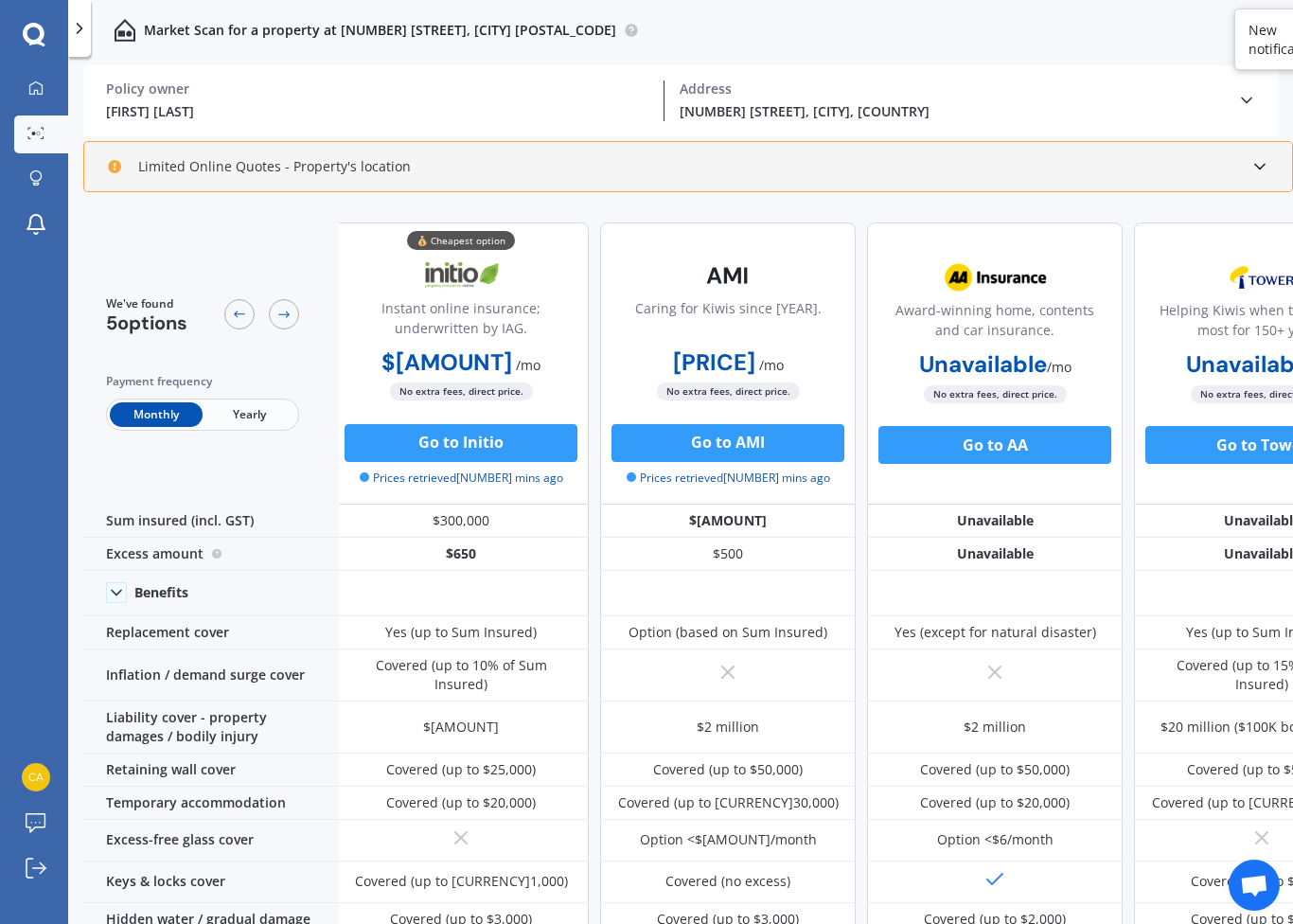 click on "Yearly" at bounding box center [249, 415] 